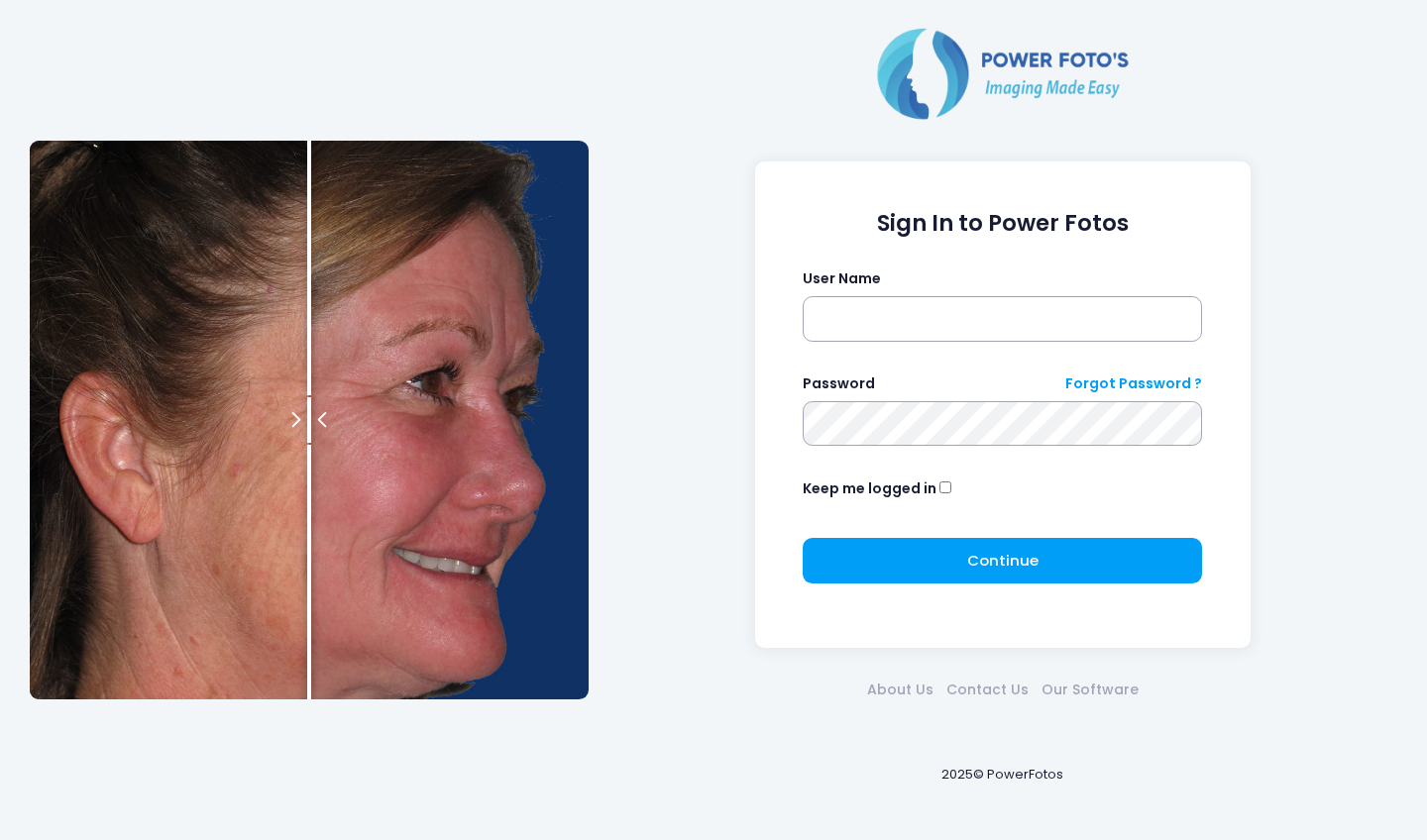 scroll, scrollTop: 0, scrollLeft: 0, axis: both 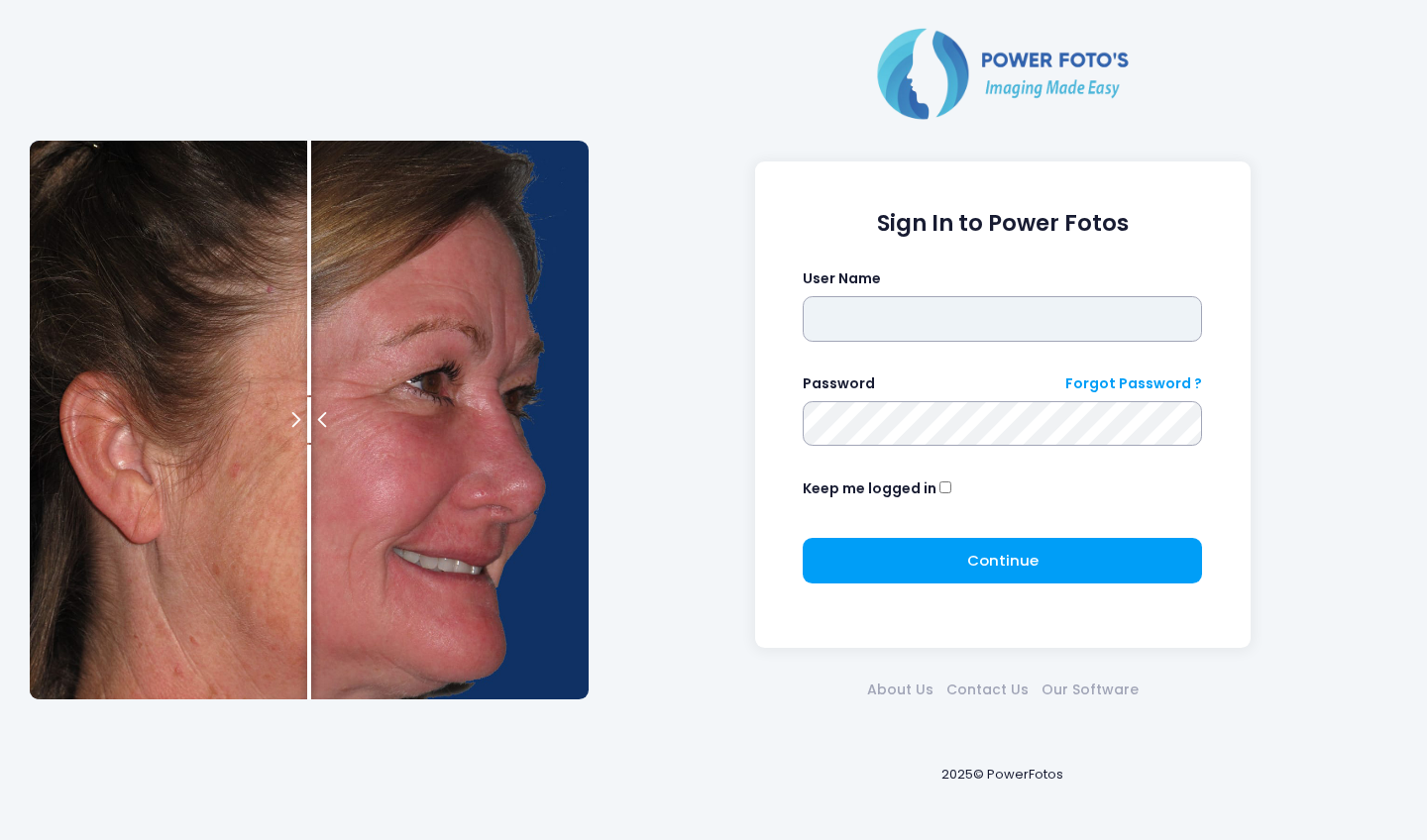 type on "*******" 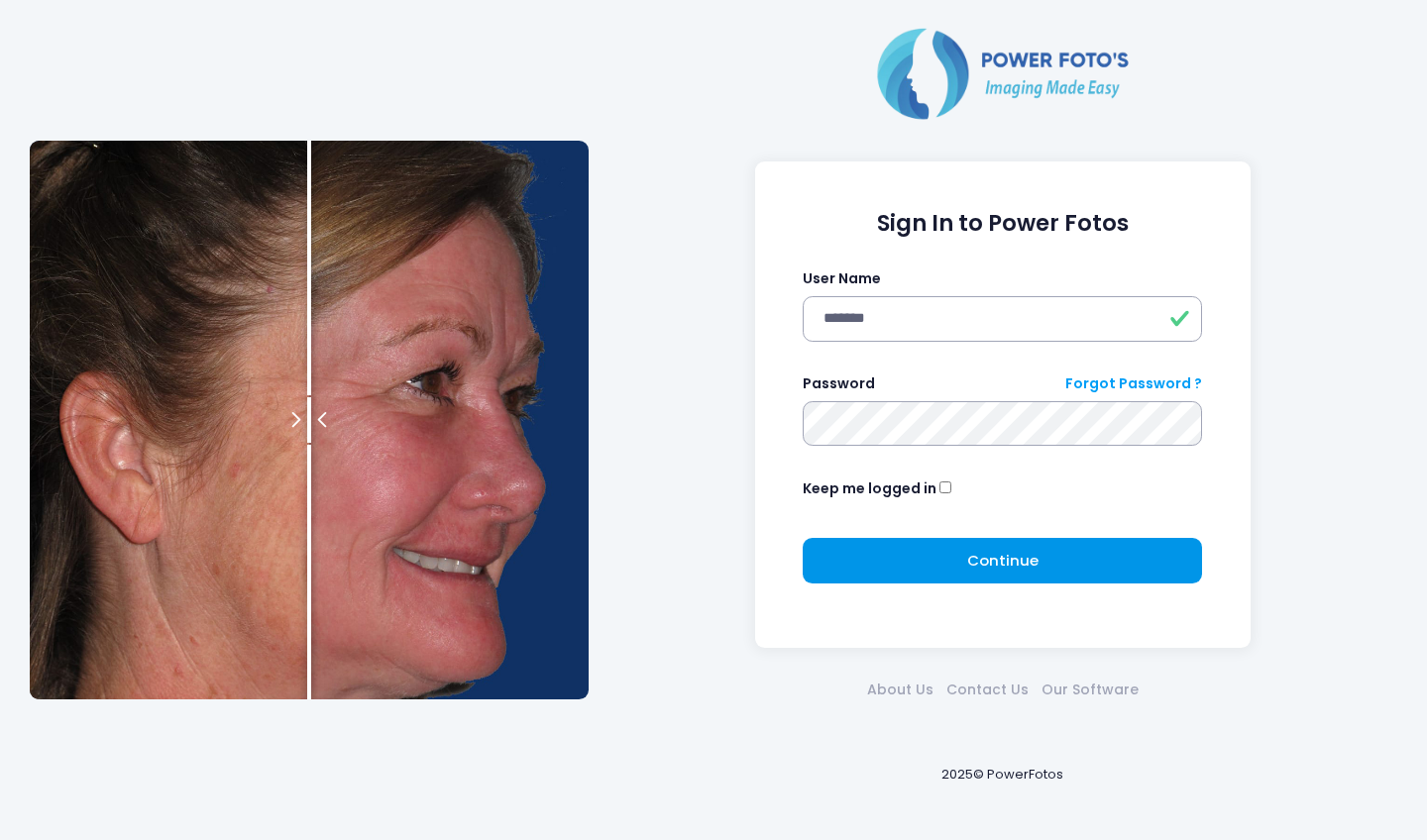 click on "Continue" at bounding box center (1003, 560) 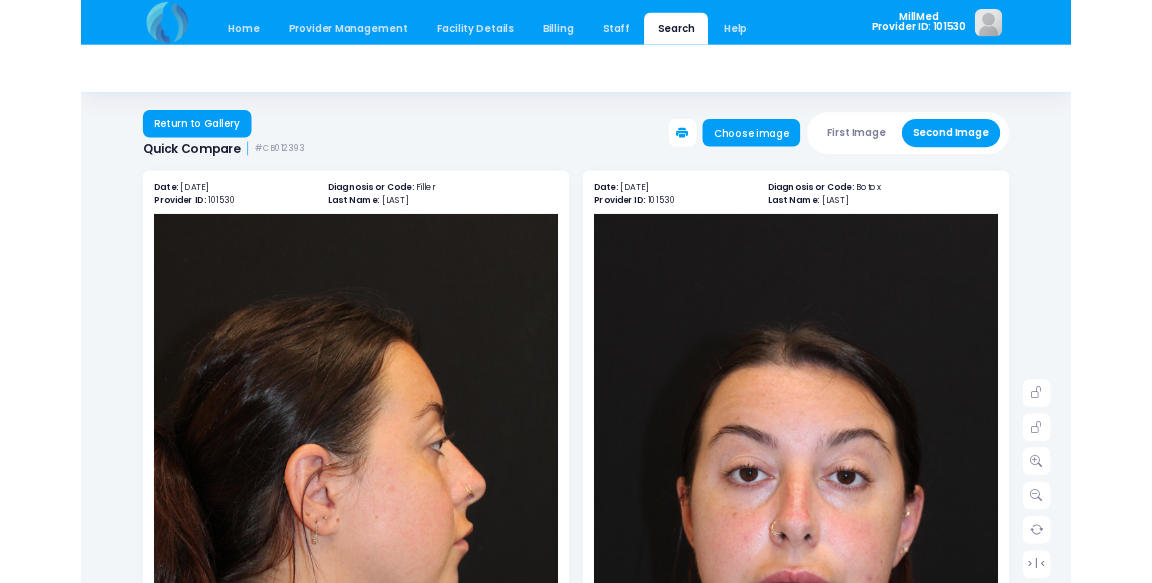 scroll, scrollTop: 0, scrollLeft: 0, axis: both 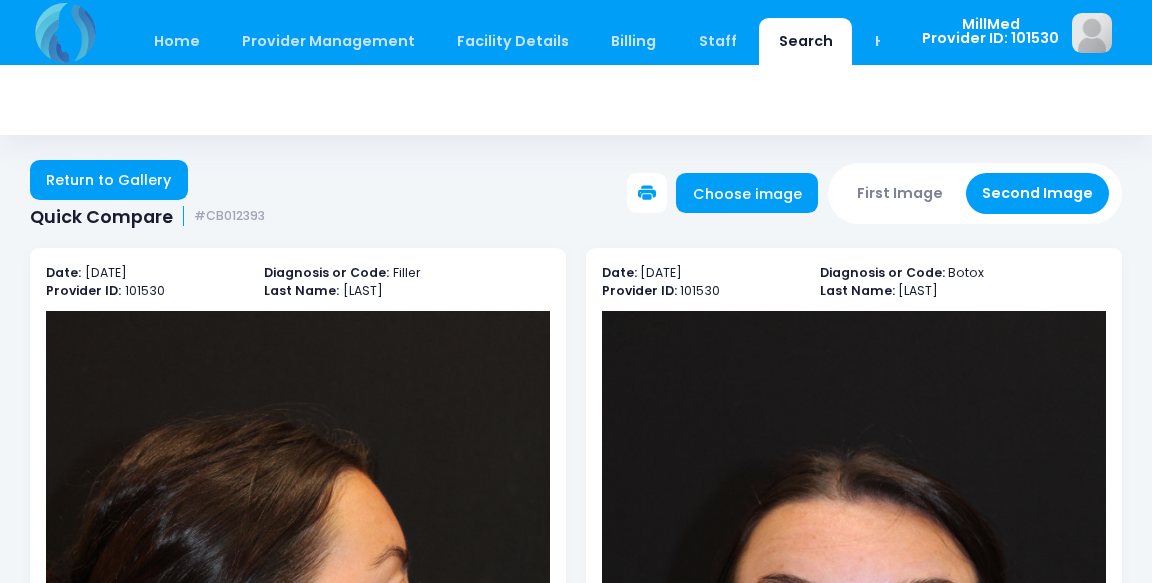 click on "Search" at bounding box center [805, 41] 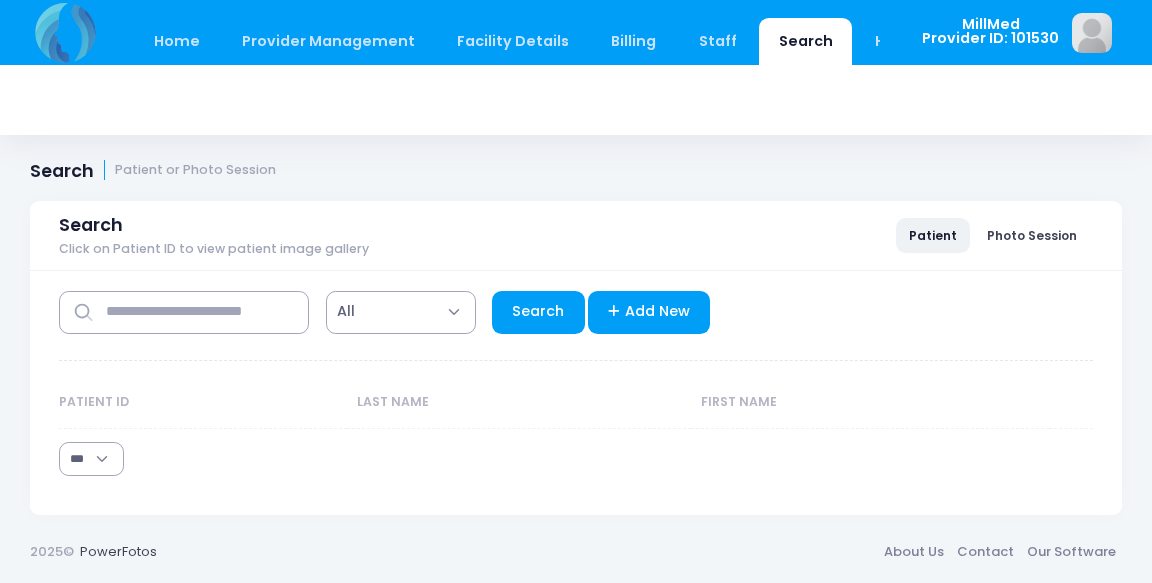 select on "***" 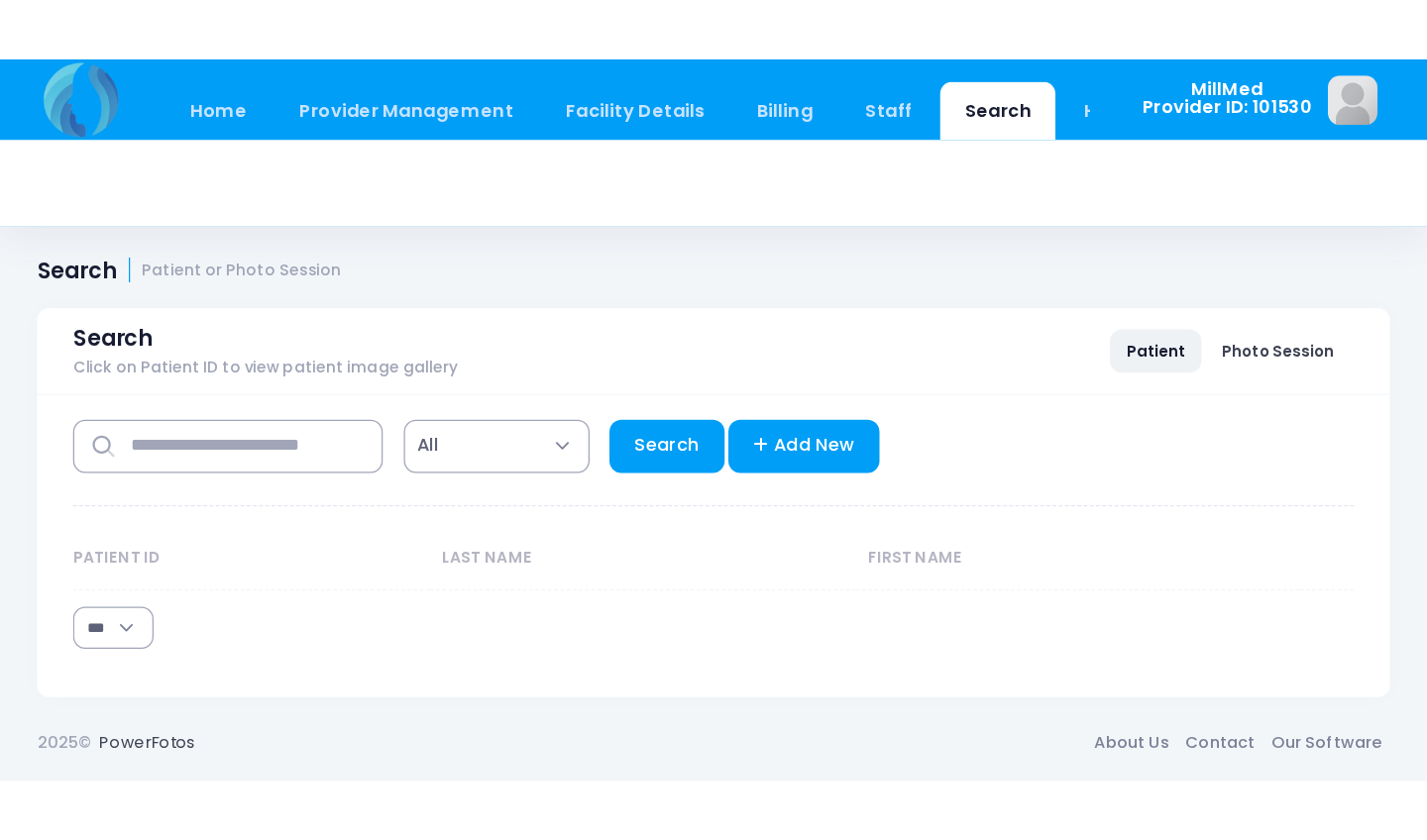 scroll, scrollTop: 0, scrollLeft: 0, axis: both 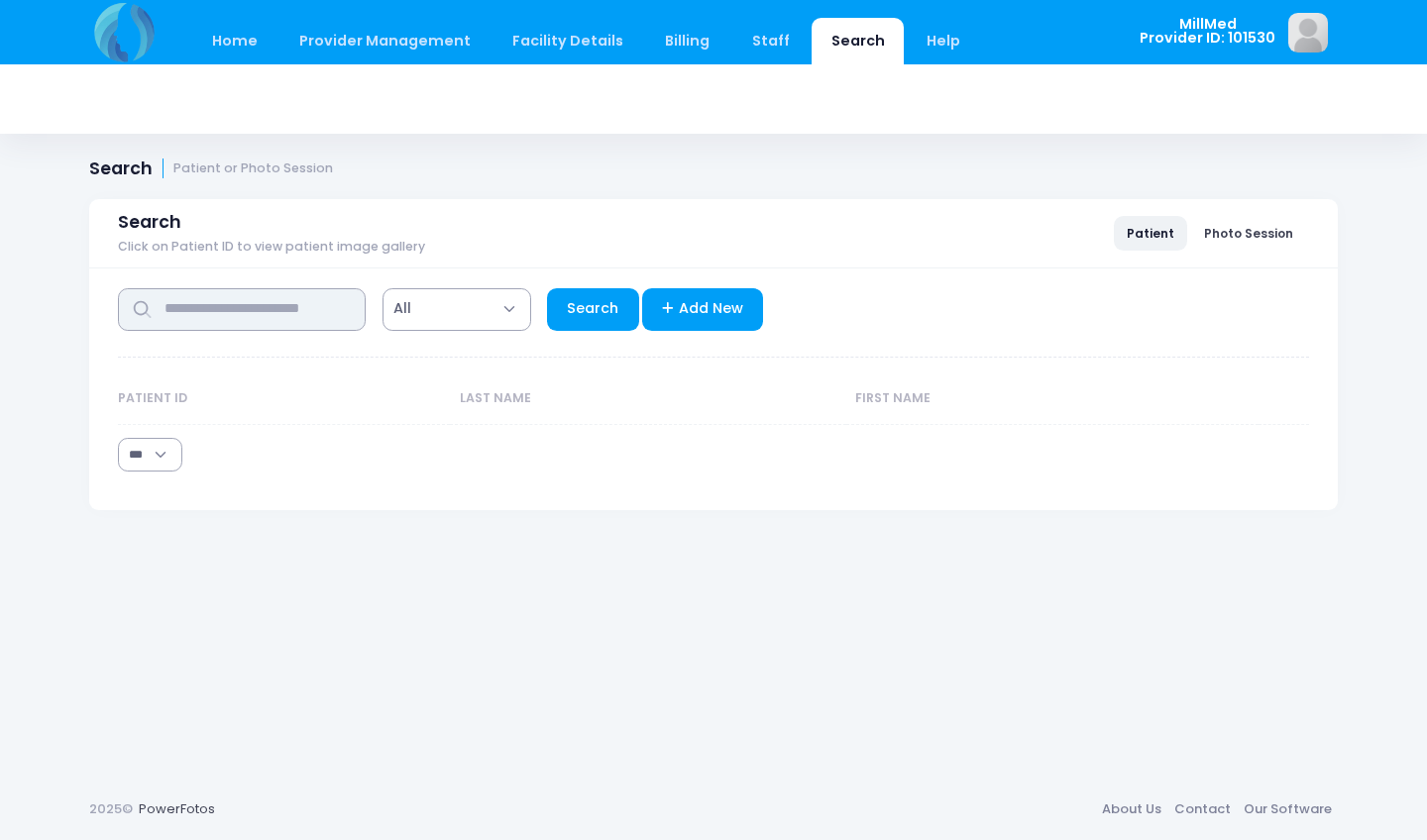 click at bounding box center (242, 309) 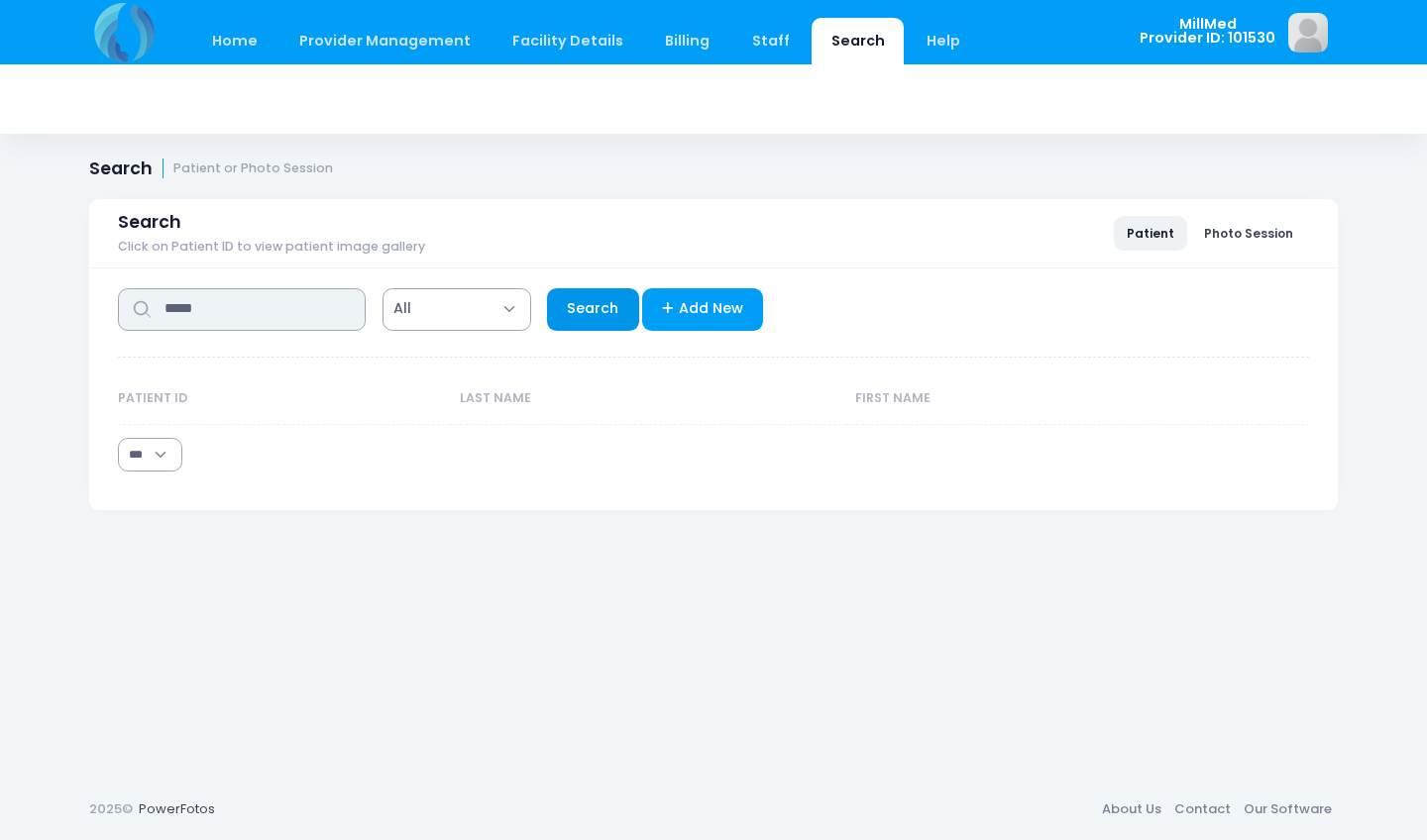 type on "*****" 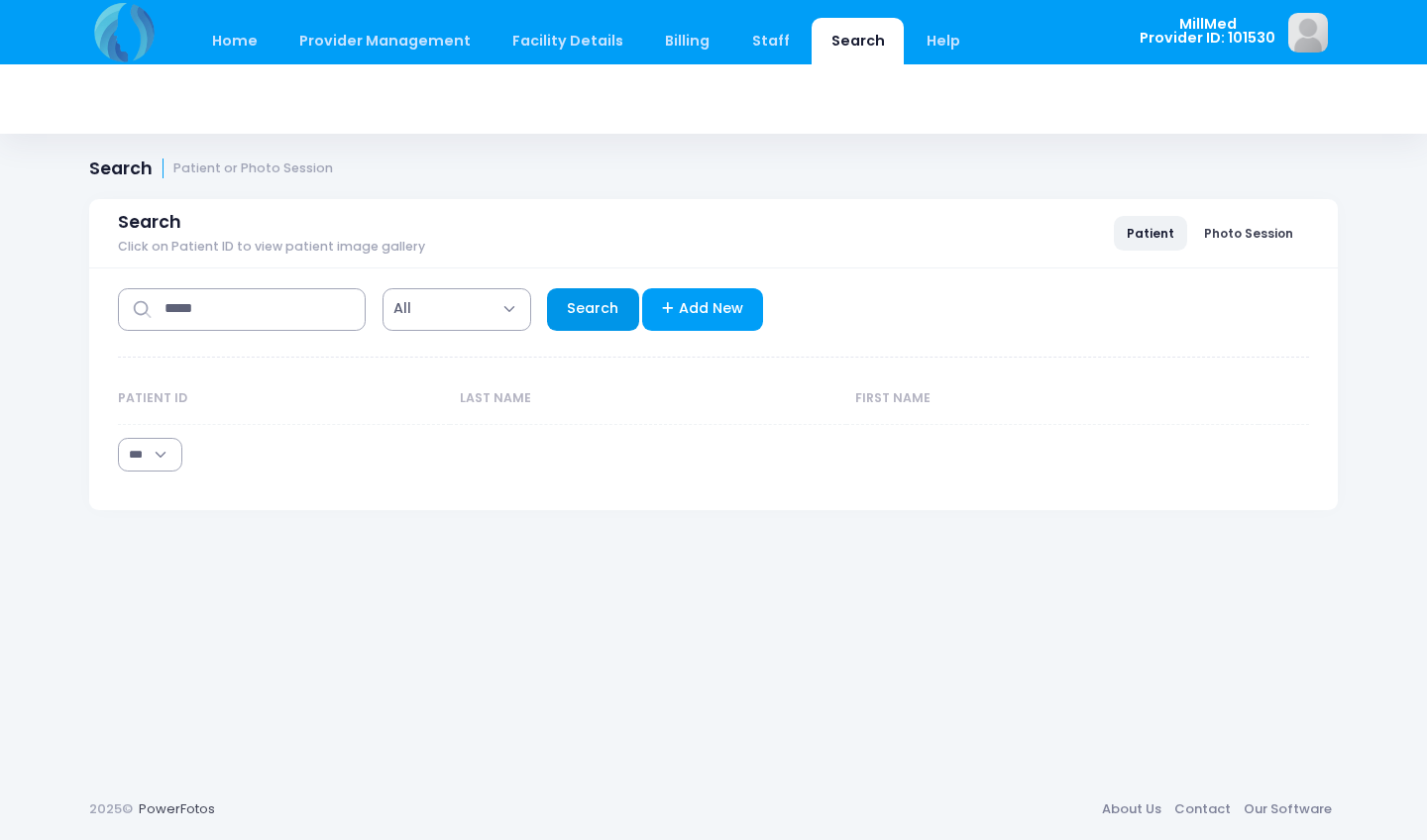 click on "Search" at bounding box center (593, 309) 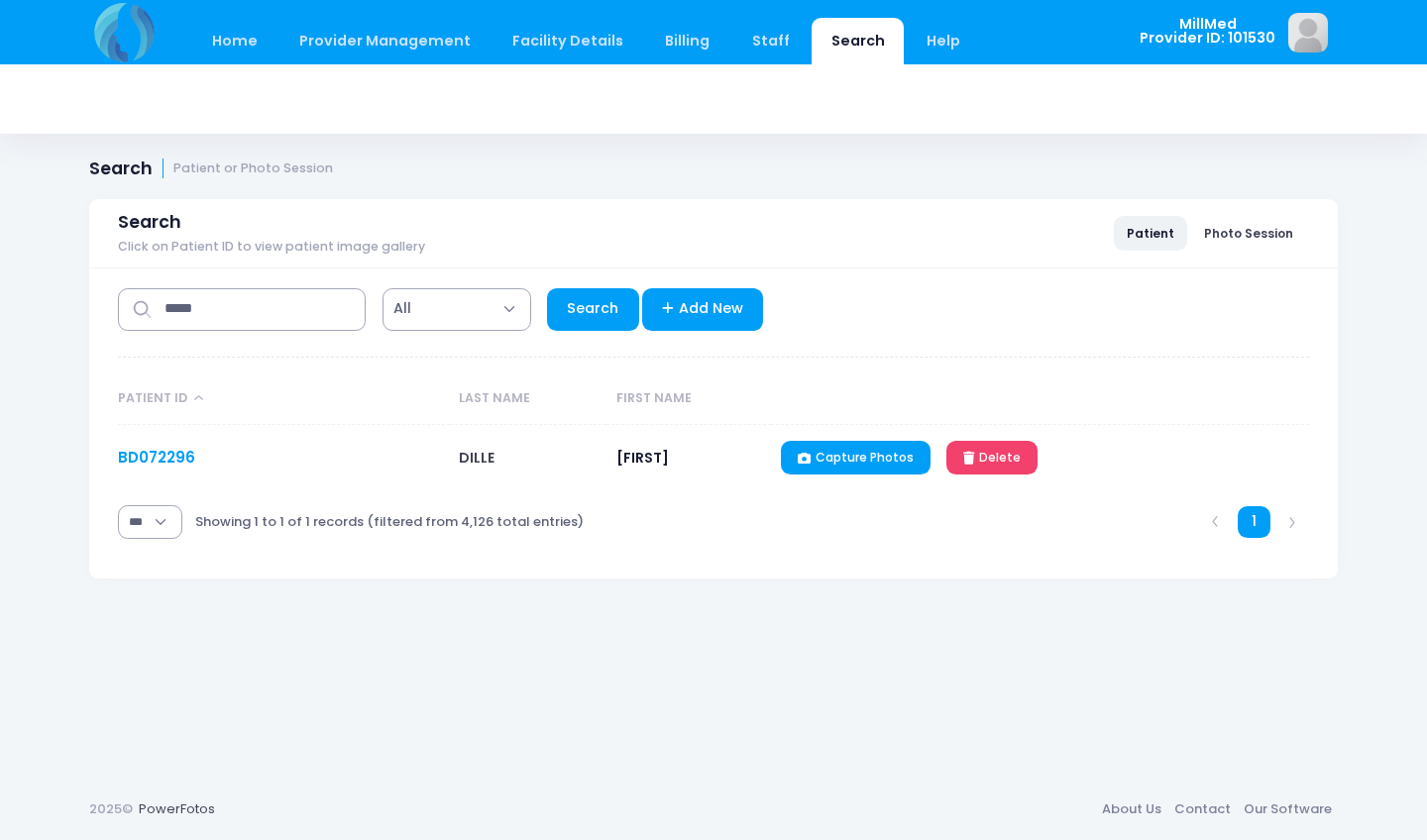 click on "BD072296" at bounding box center [157, 457] 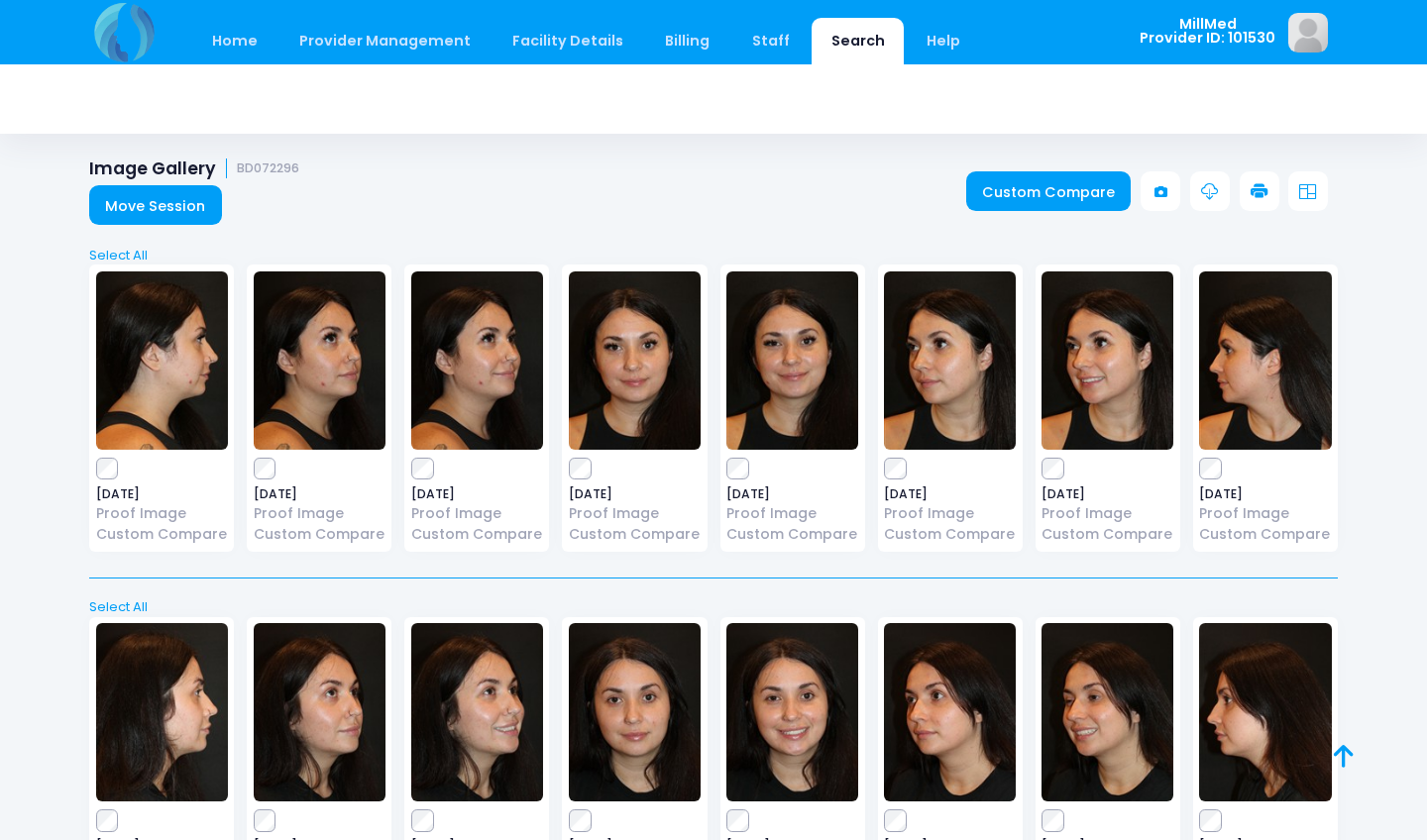 scroll, scrollTop: 0, scrollLeft: 0, axis: both 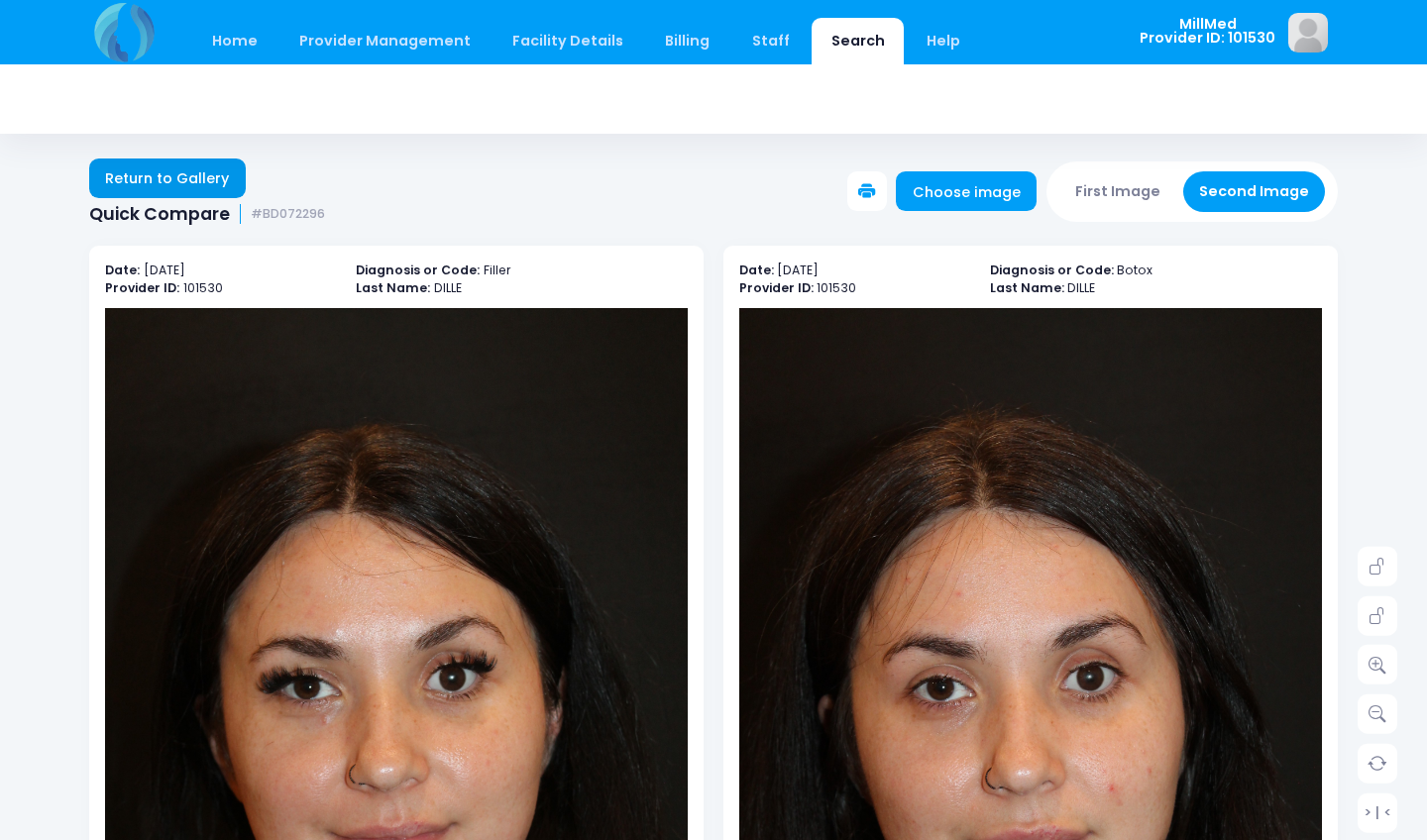 click on "Return to Gallery" at bounding box center [167, 178] 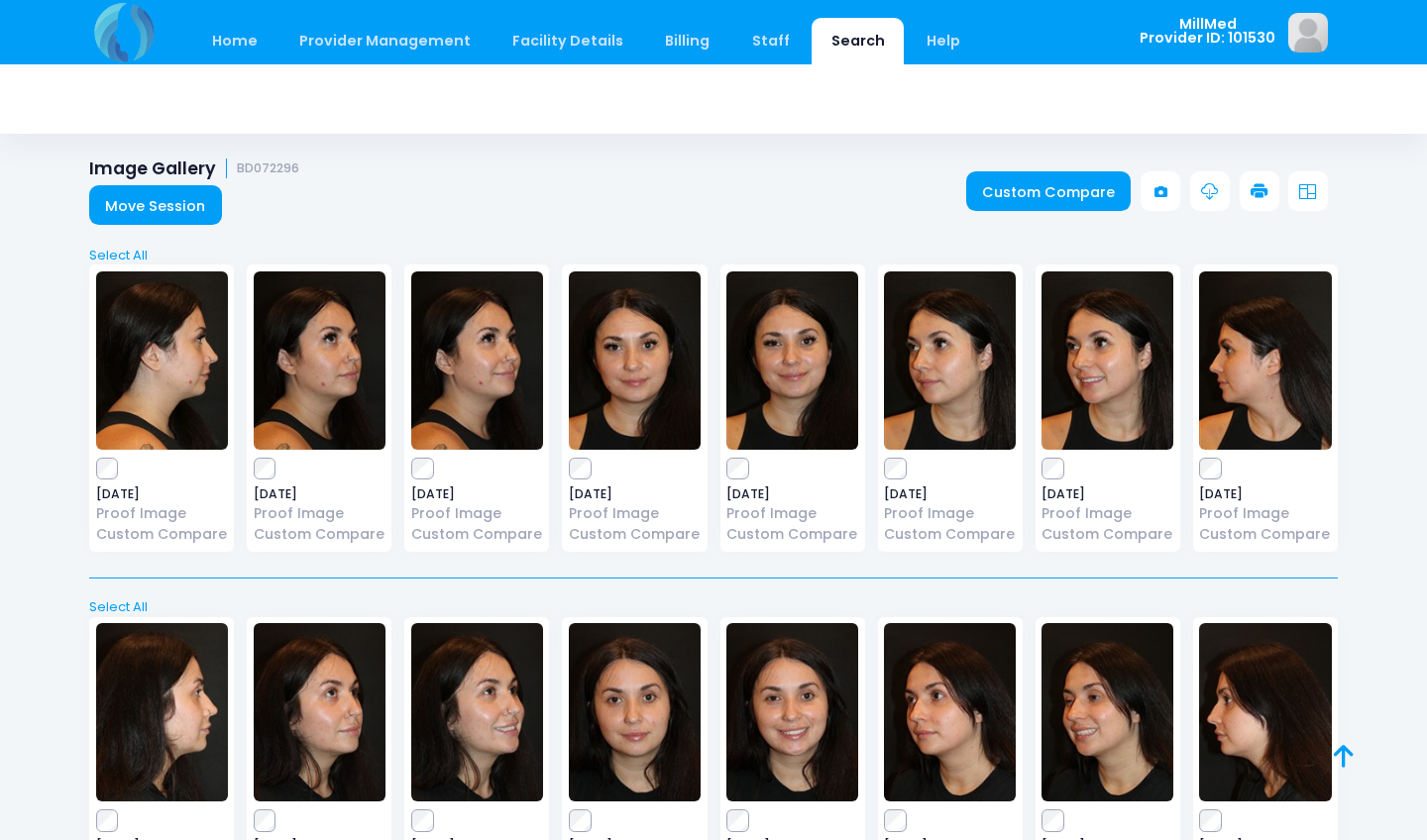 scroll, scrollTop: 0, scrollLeft: 0, axis: both 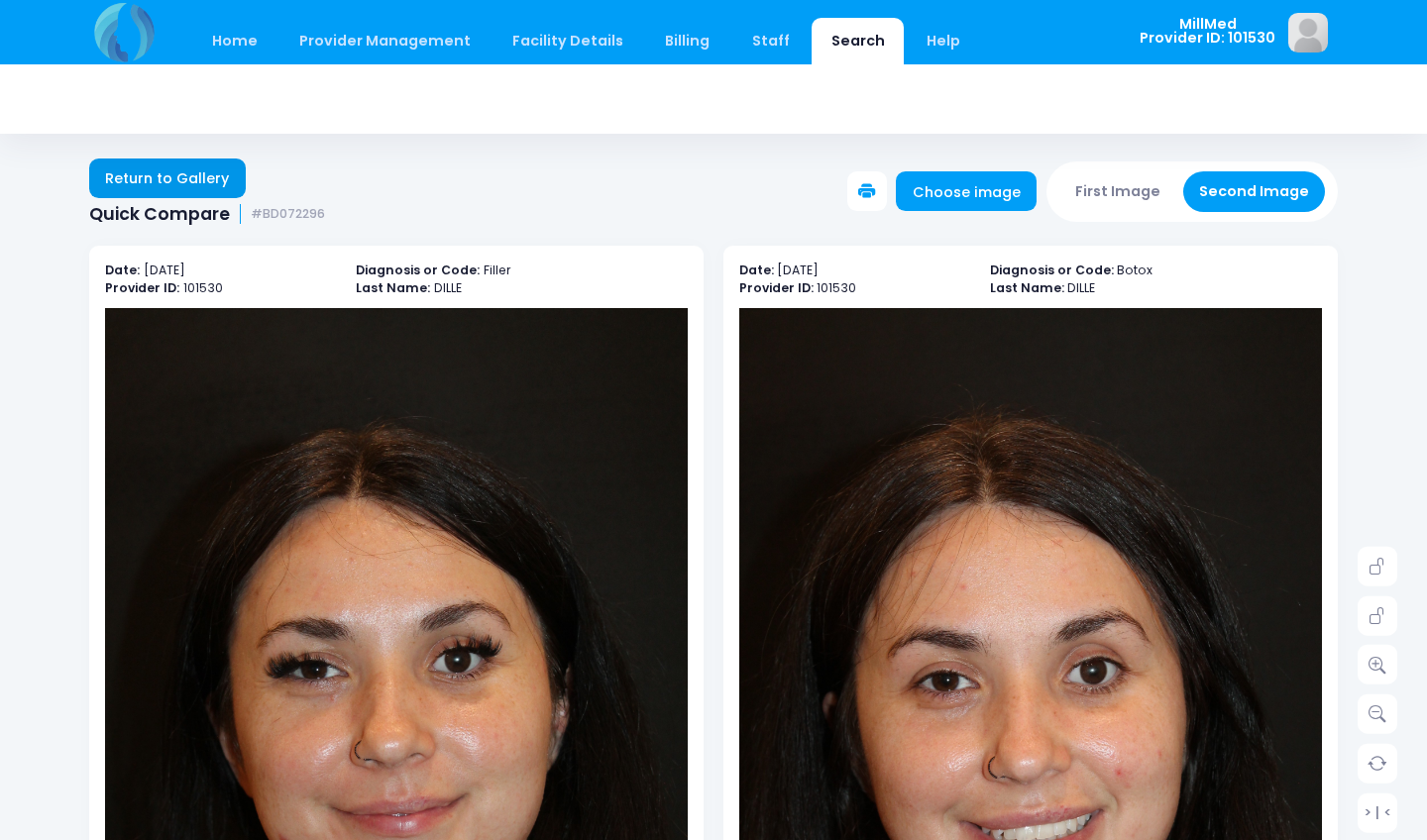 click on "Return to Gallery" at bounding box center [167, 178] 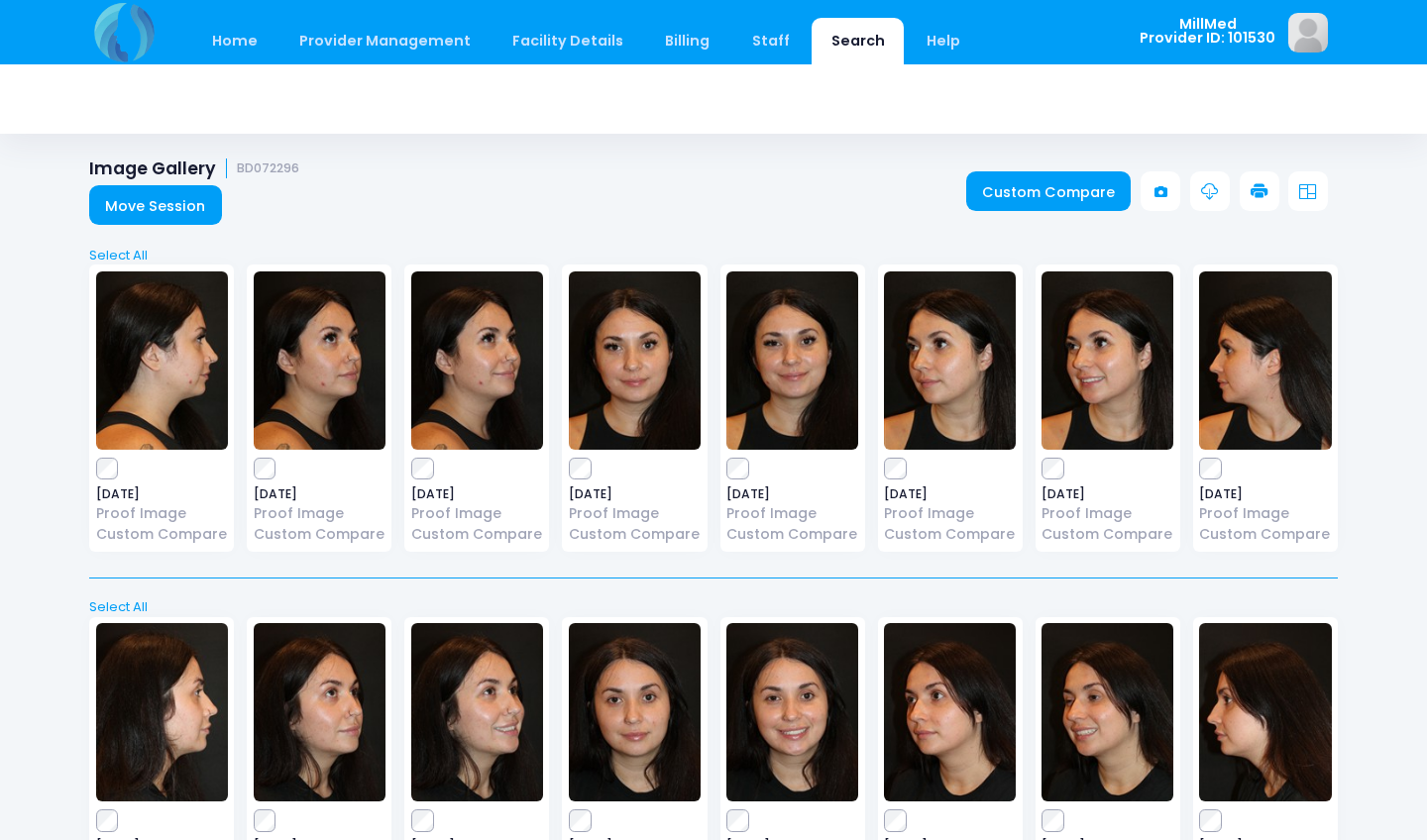 scroll, scrollTop: 0, scrollLeft: 0, axis: both 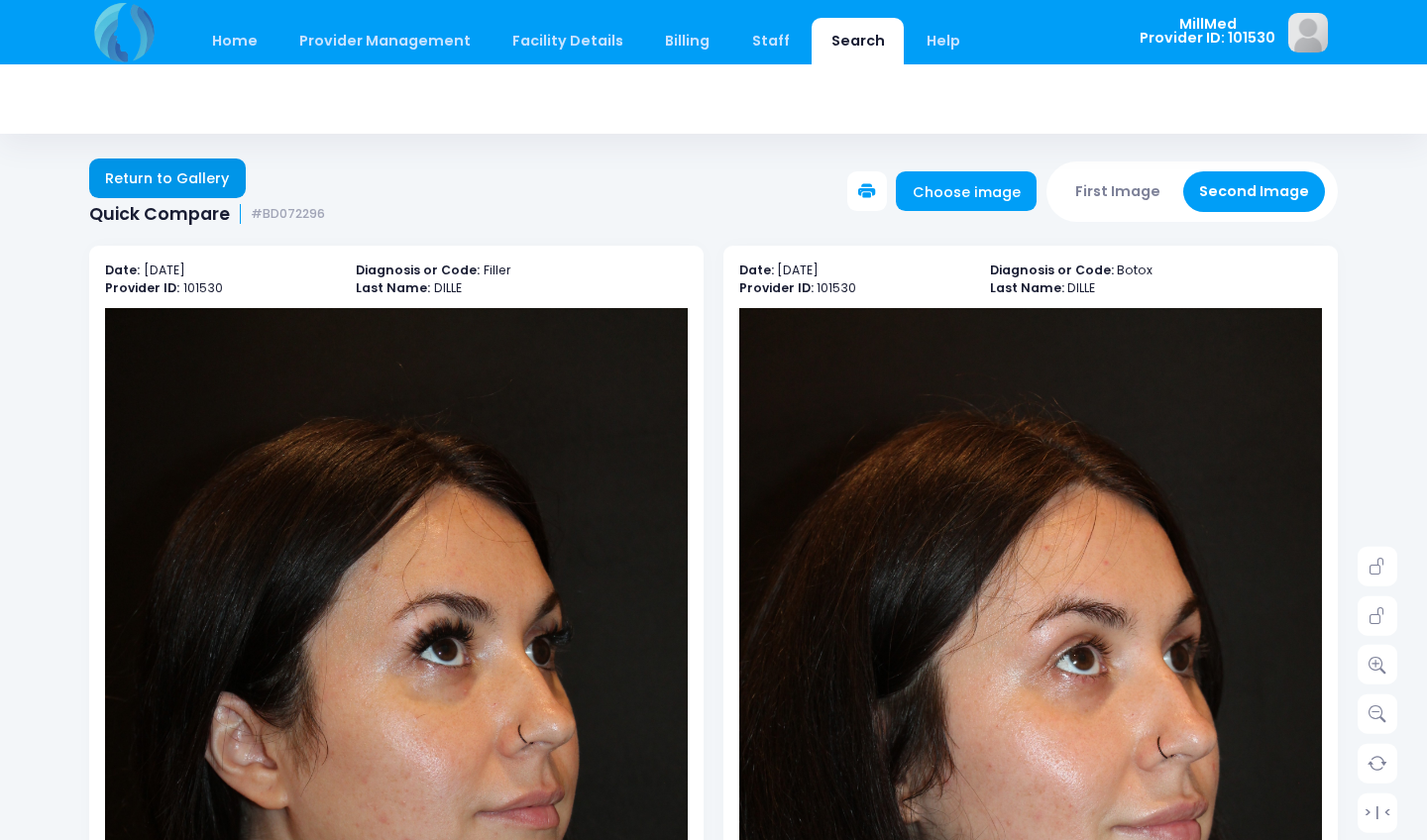 click on "Return to Gallery" at bounding box center (167, 178) 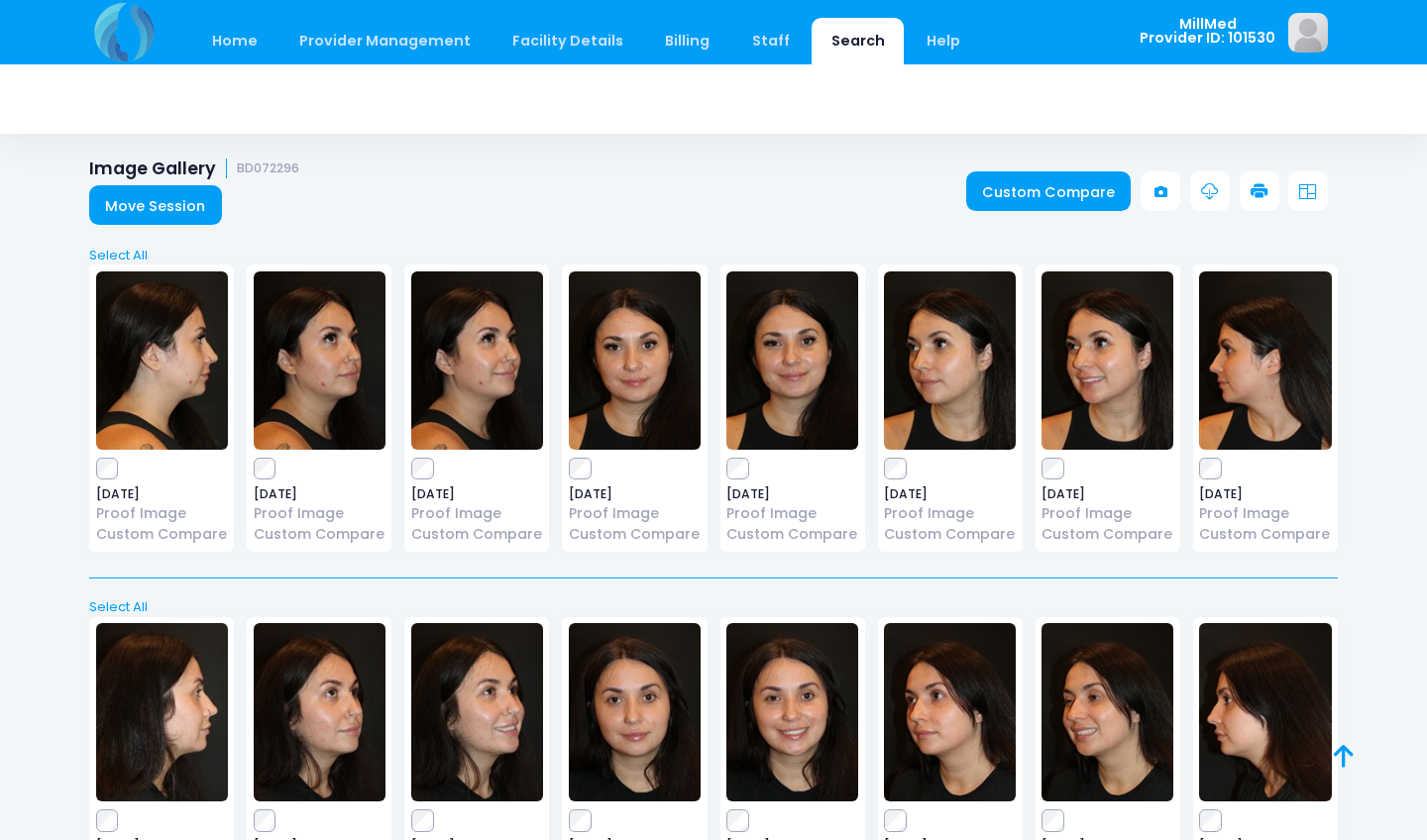 scroll, scrollTop: 0, scrollLeft: 0, axis: both 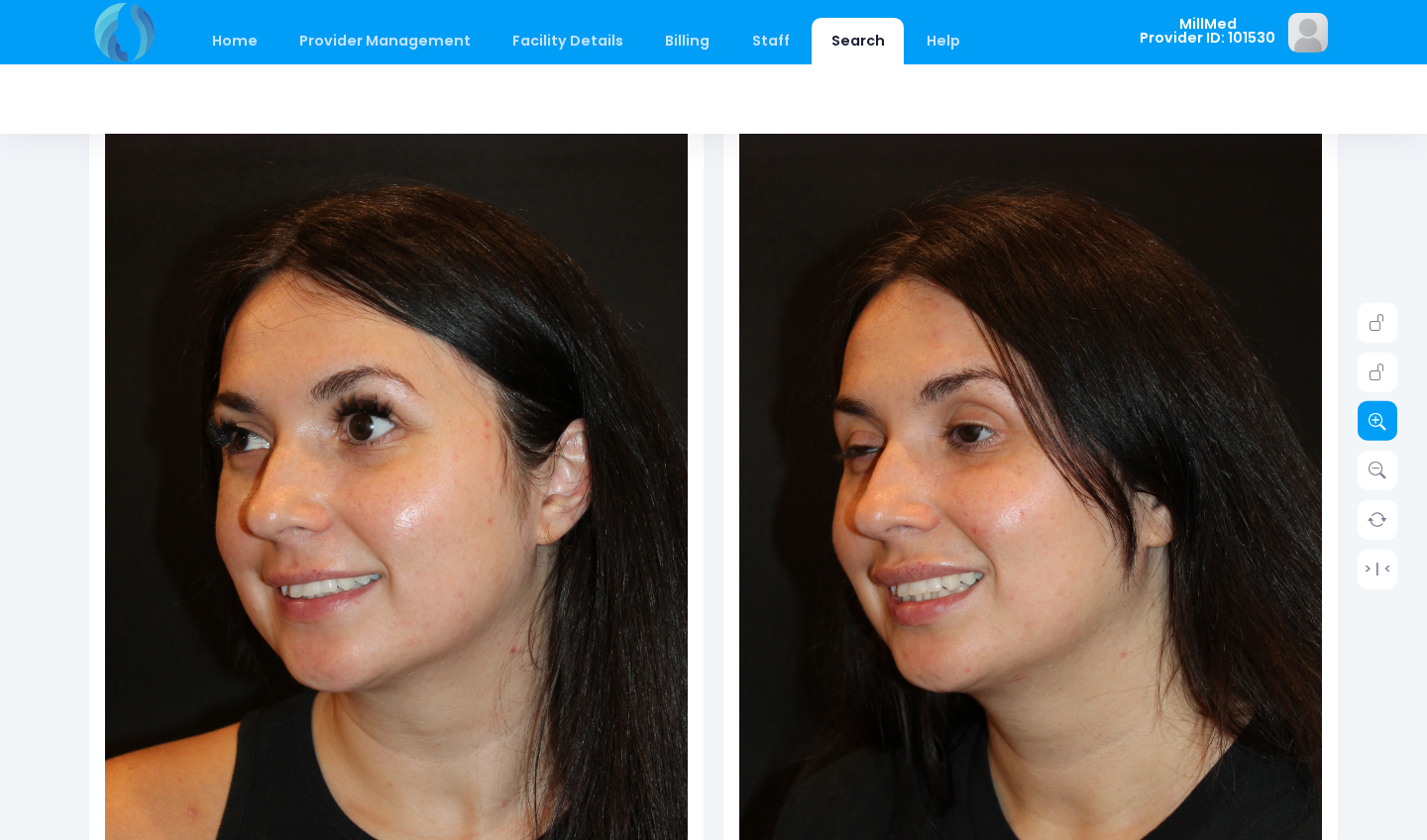 click at bounding box center (1377, 421) 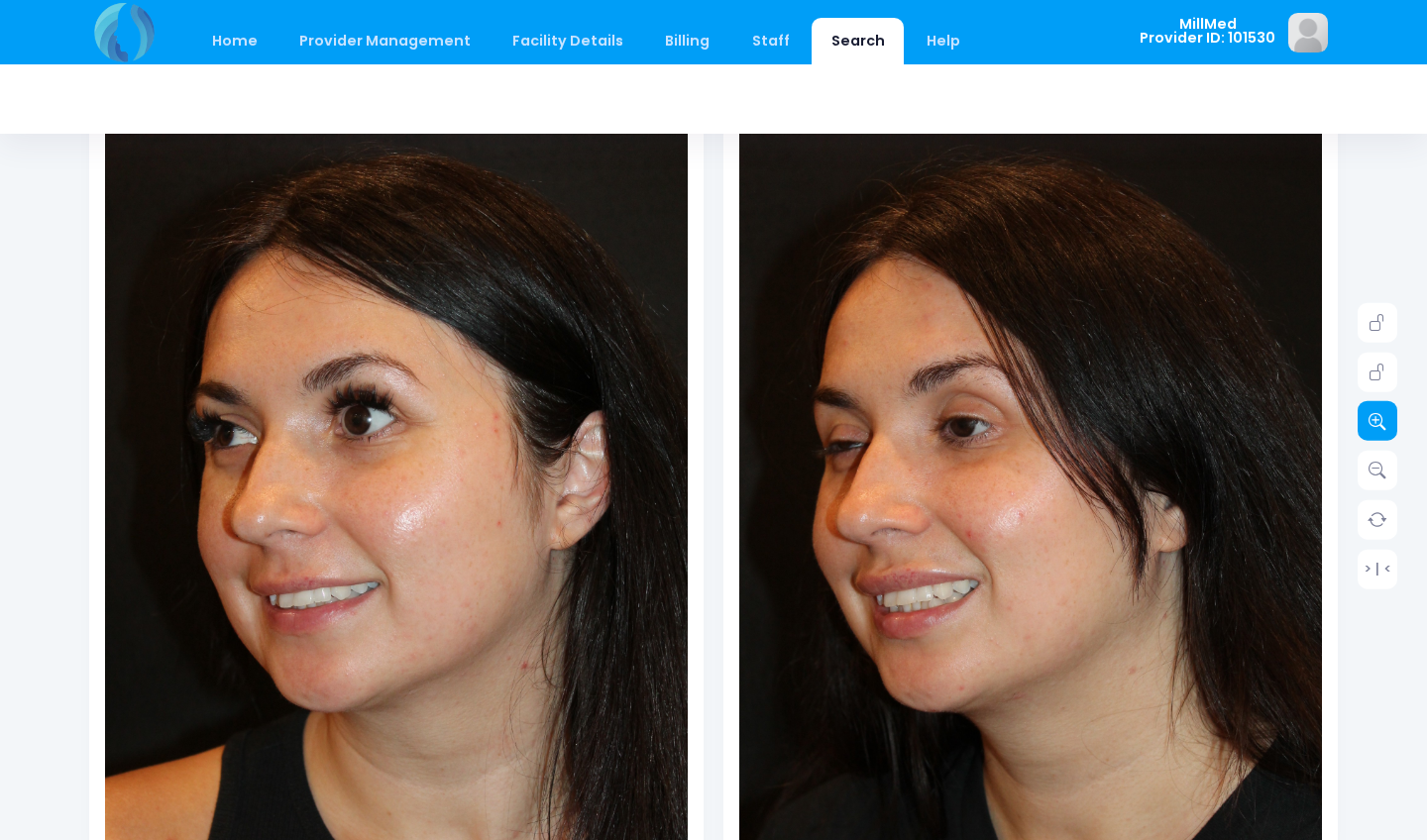 click at bounding box center [1377, 421] 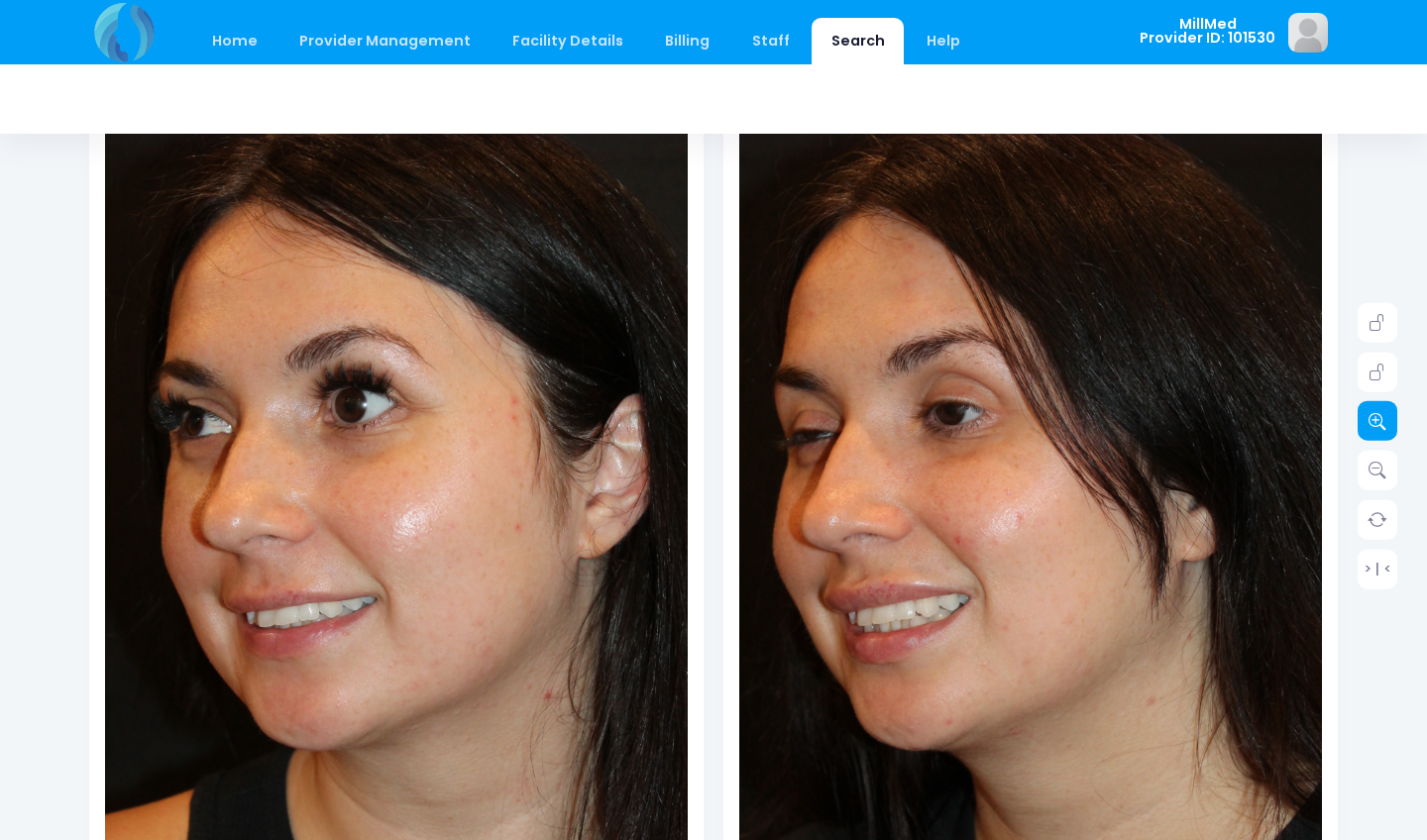 click at bounding box center [1377, 421] 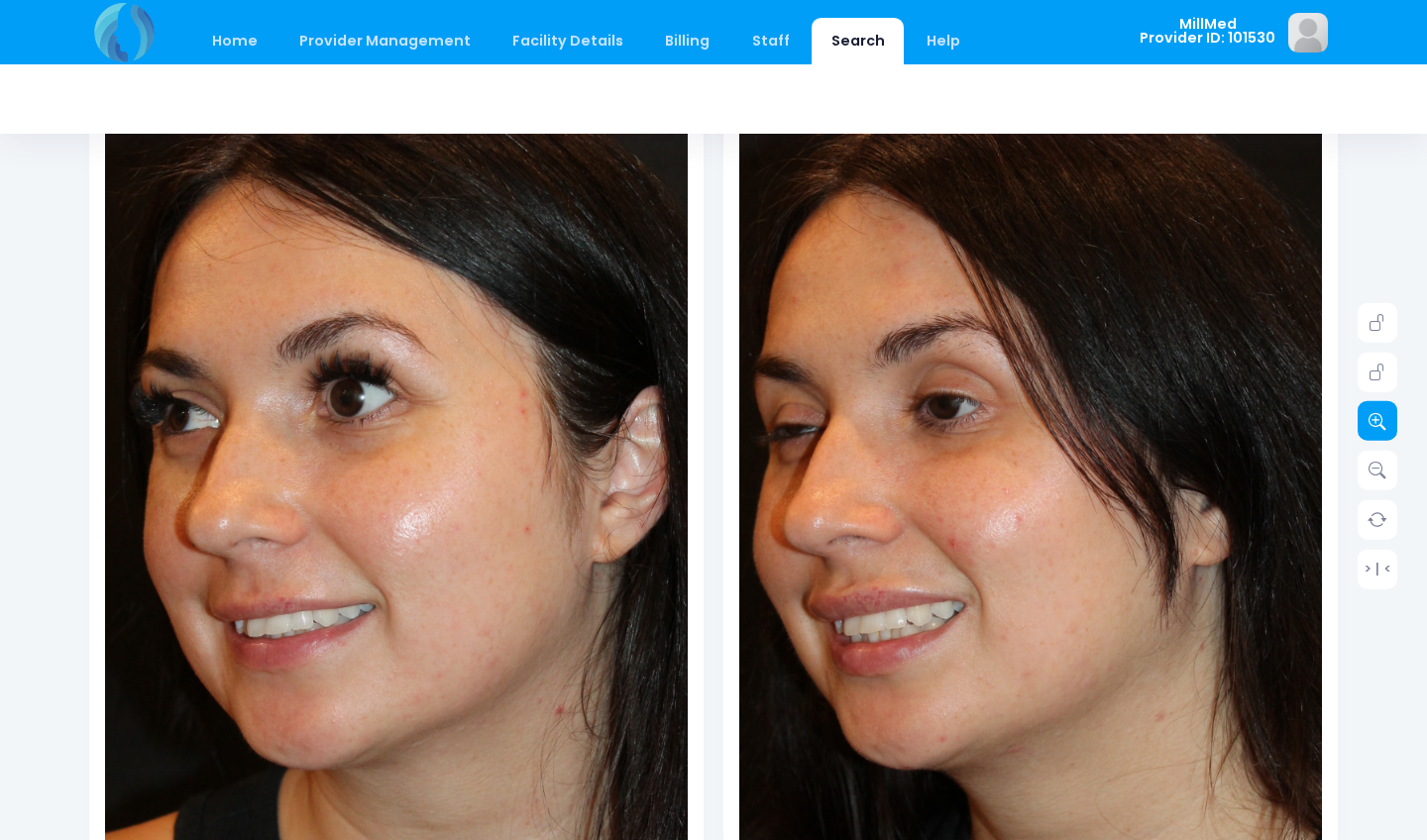 click at bounding box center [1377, 421] 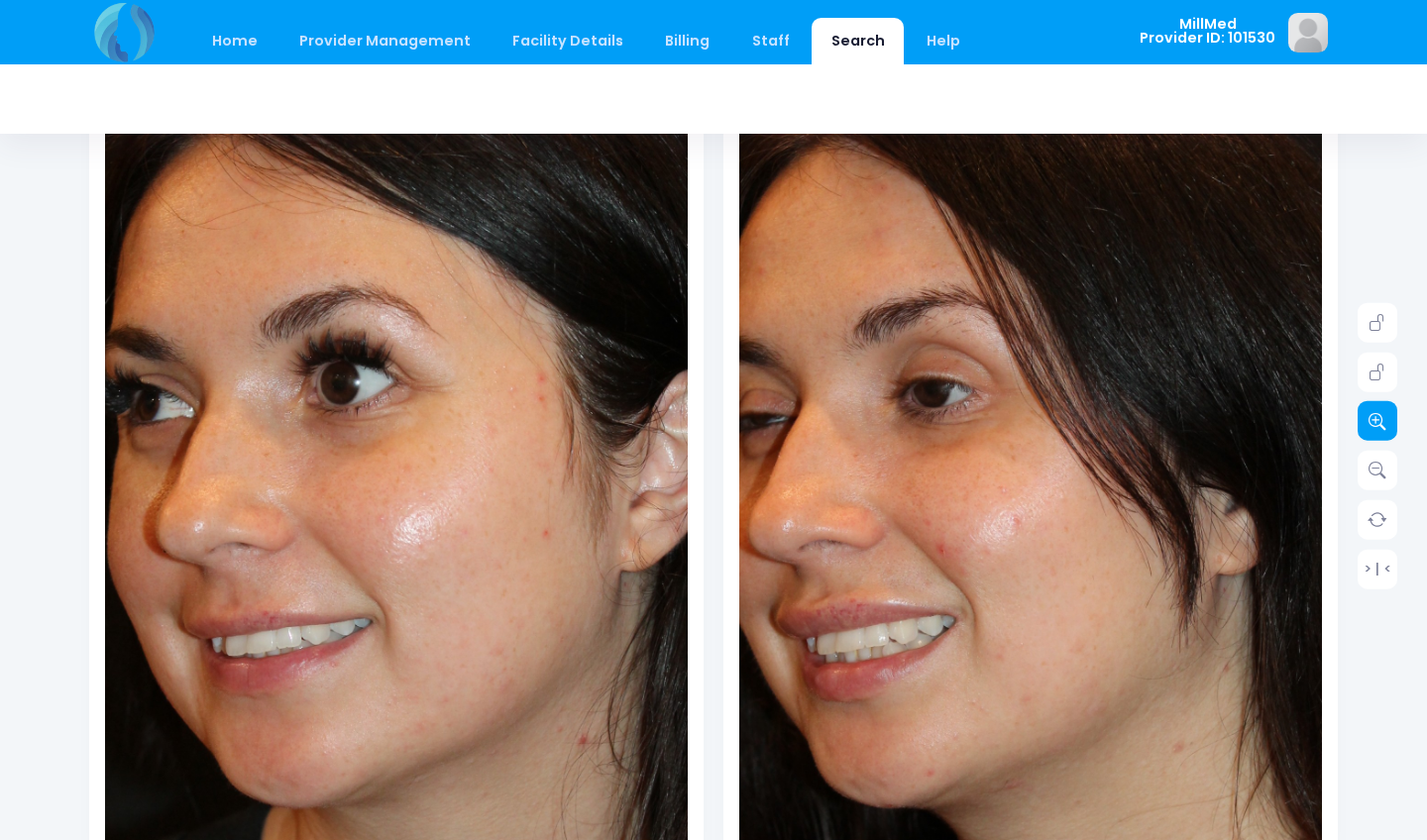 click at bounding box center (1377, 421) 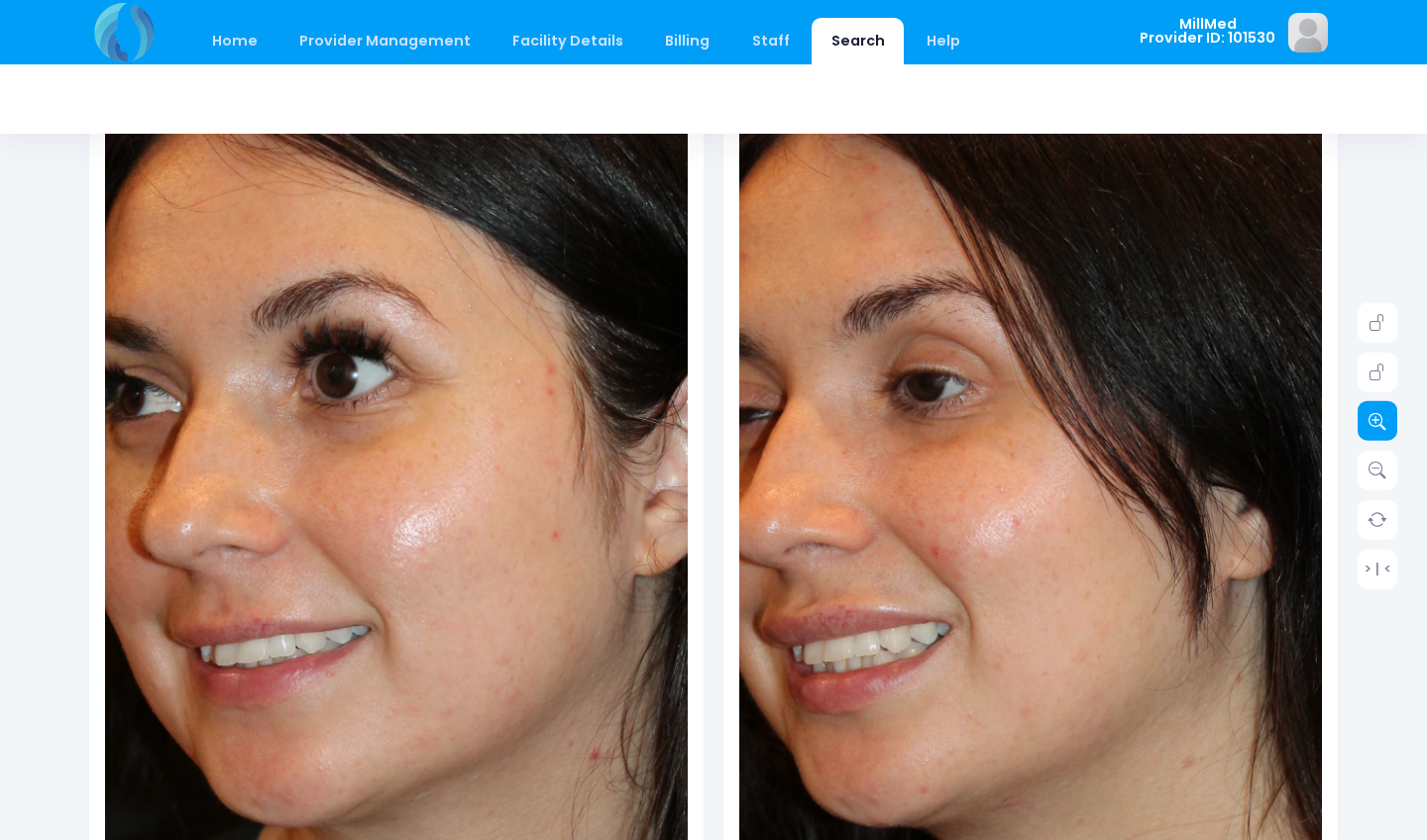 click at bounding box center [1377, 421] 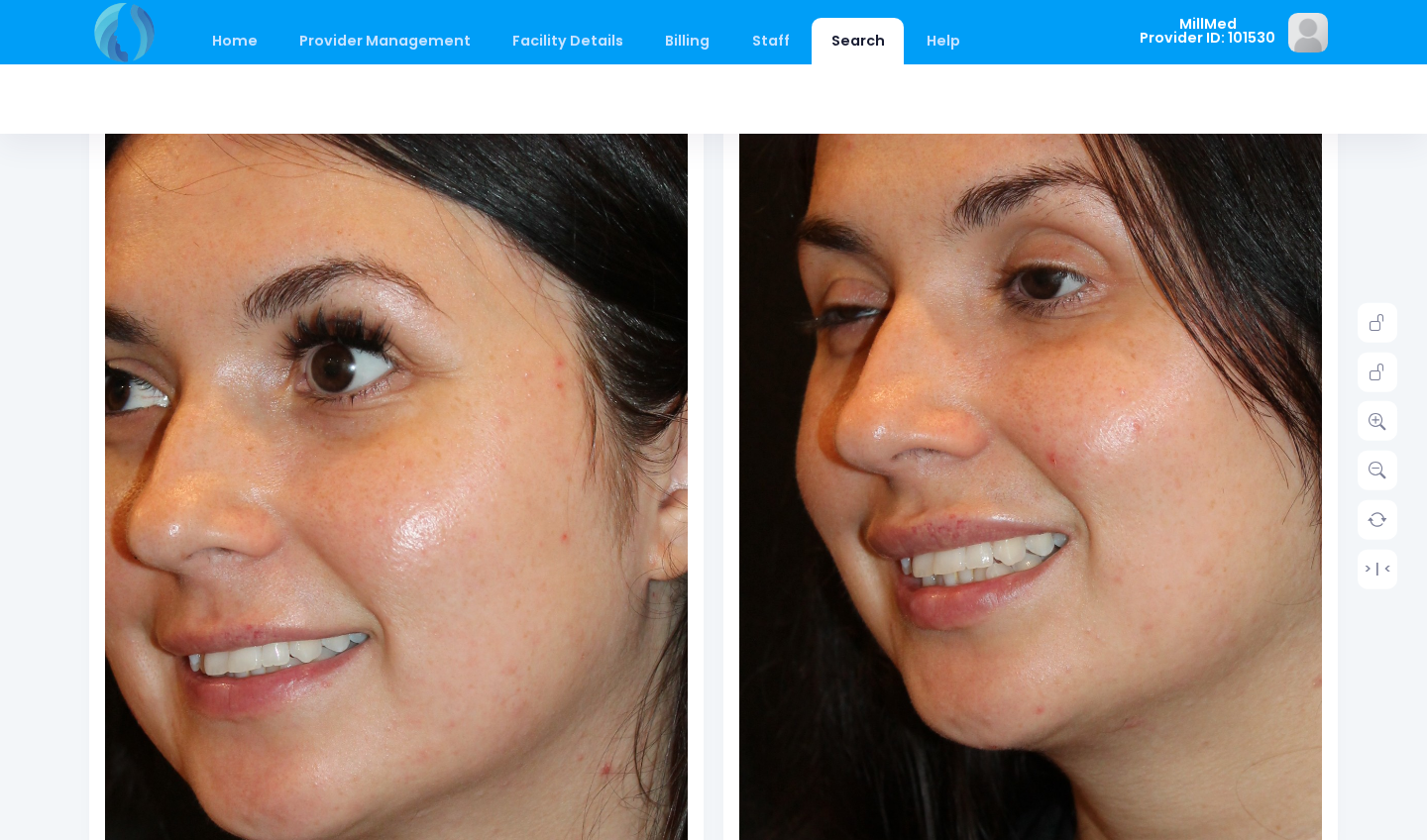 click at bounding box center [1153, 404] 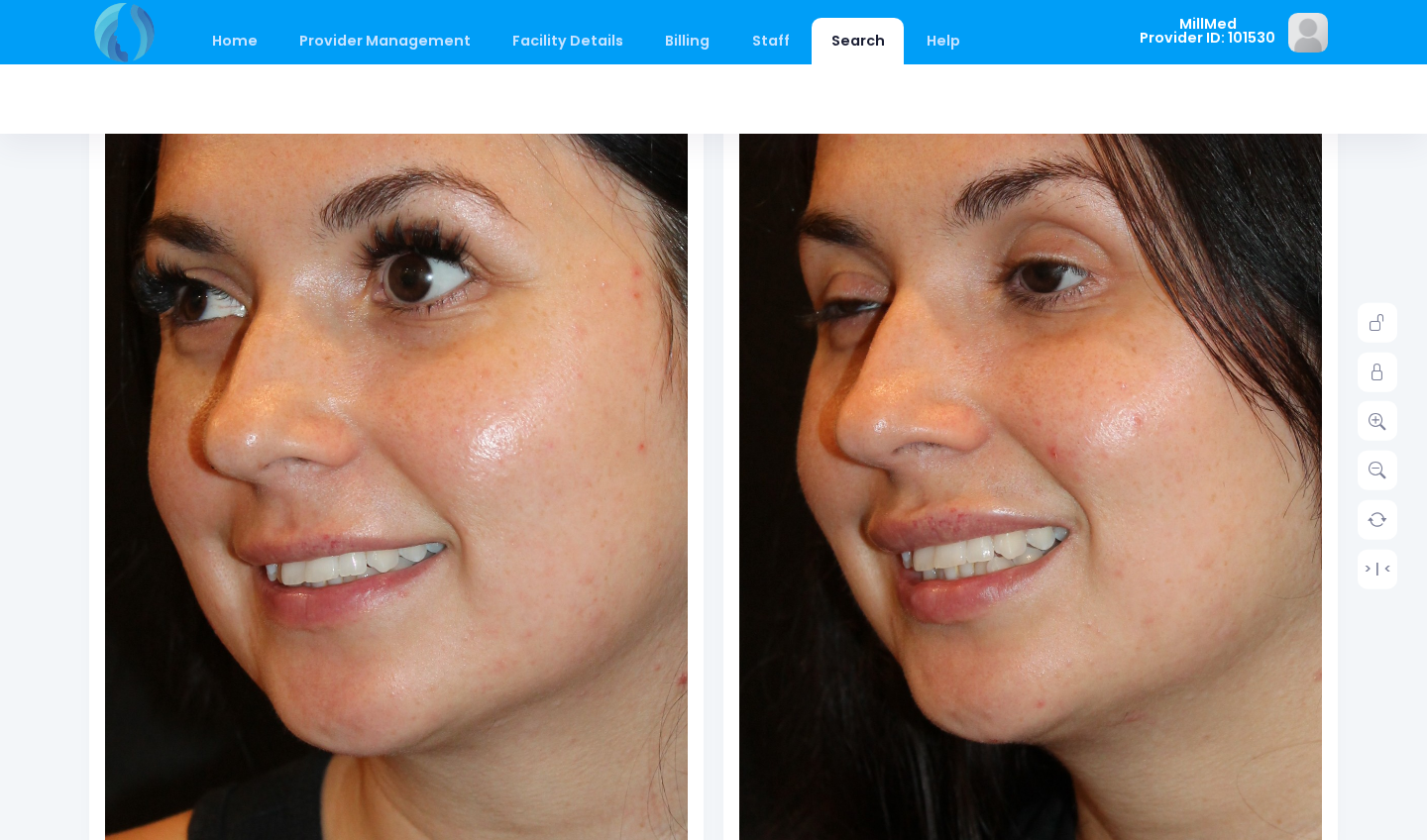 click at bounding box center (474, 410) 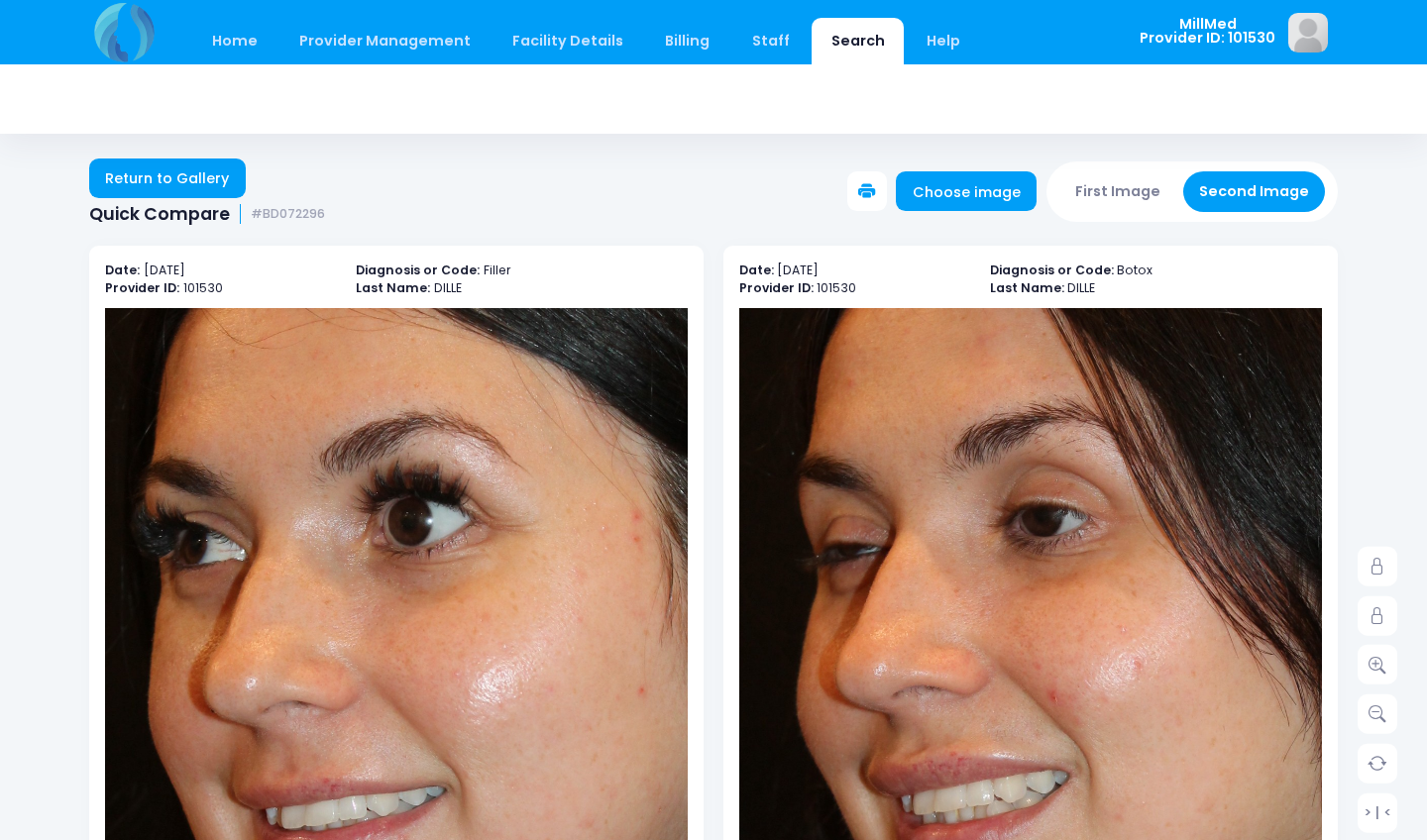 scroll, scrollTop: 0, scrollLeft: 0, axis: both 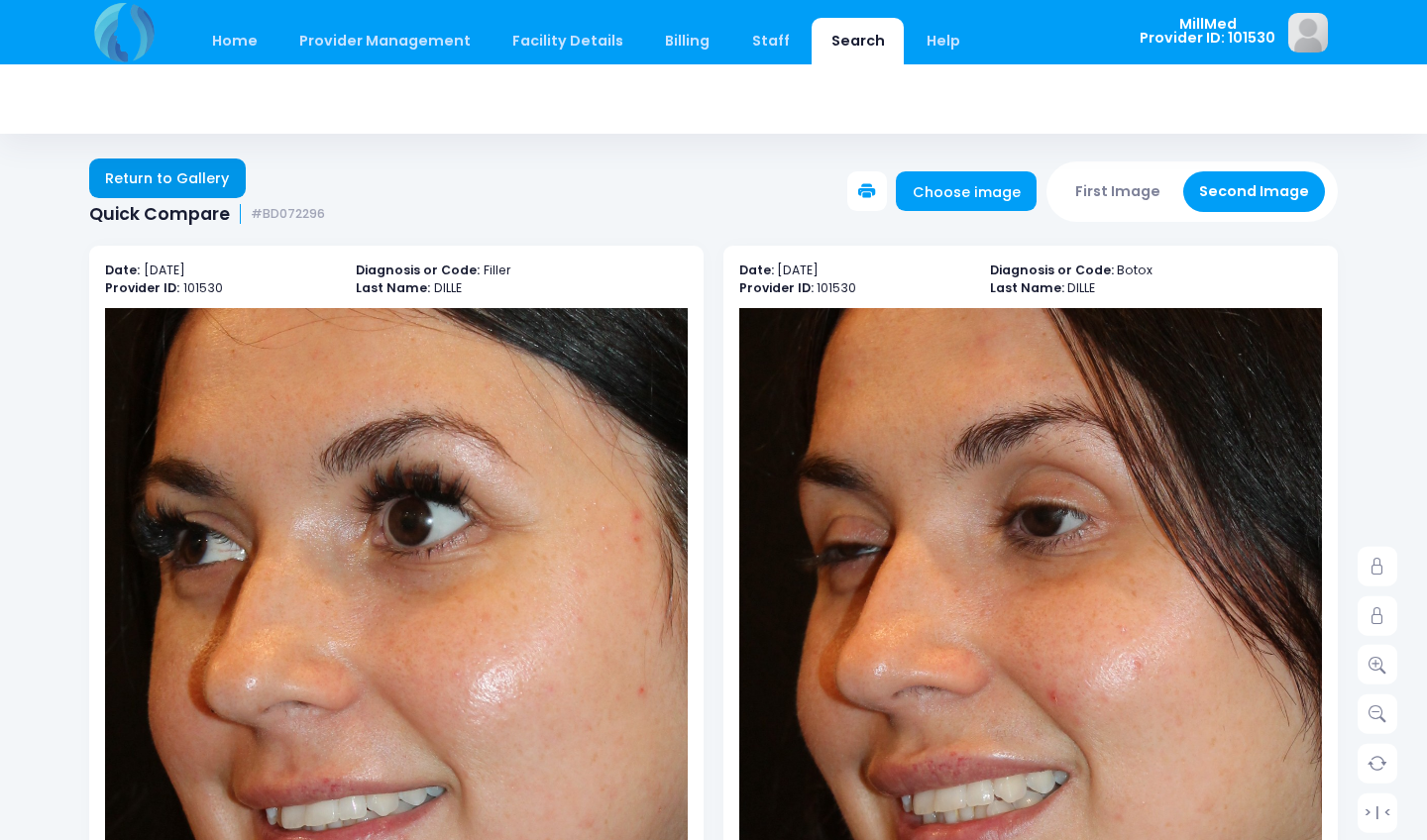 click on "Return to Gallery" at bounding box center (167, 178) 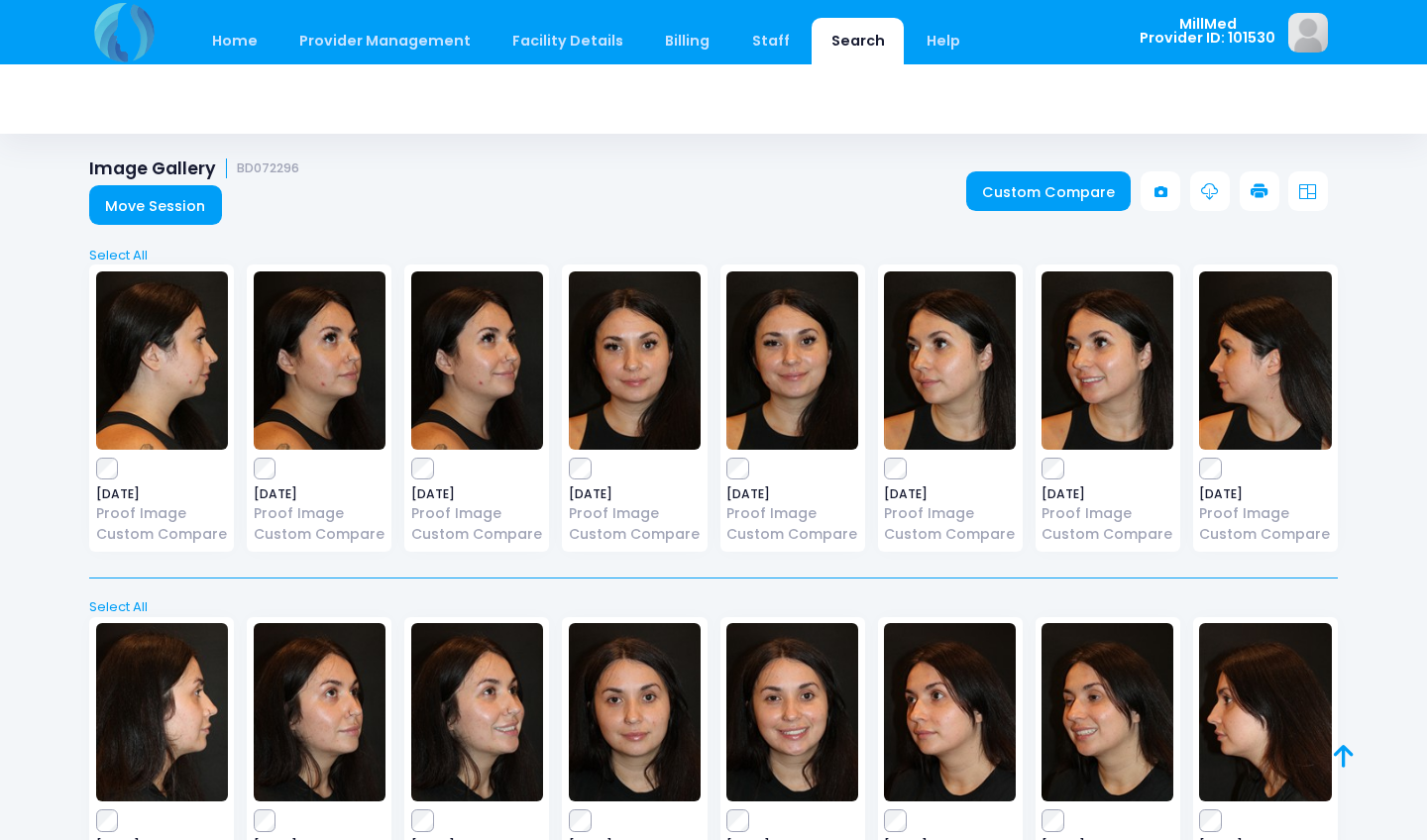 scroll, scrollTop: 0, scrollLeft: 0, axis: both 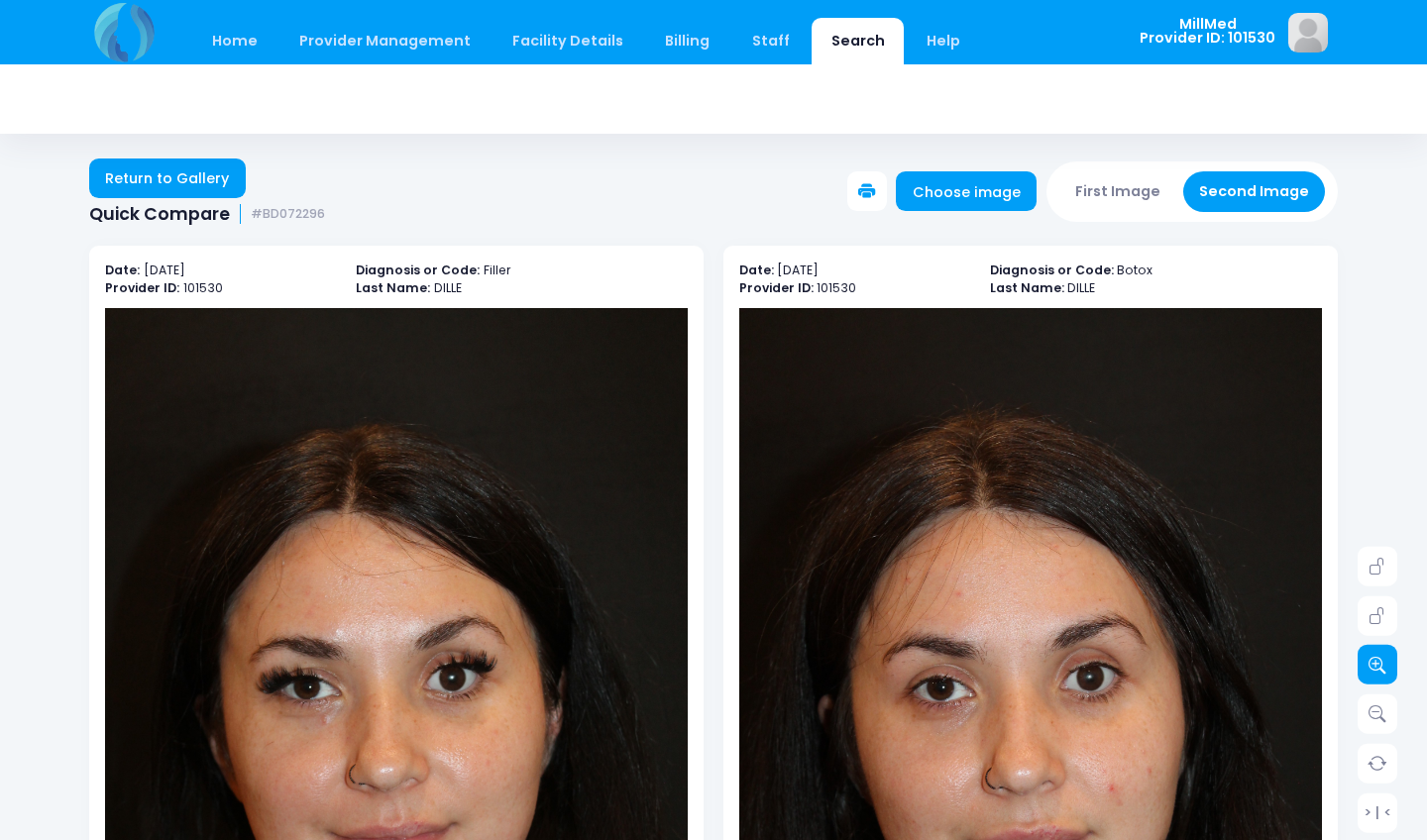 click at bounding box center (1377, 665) 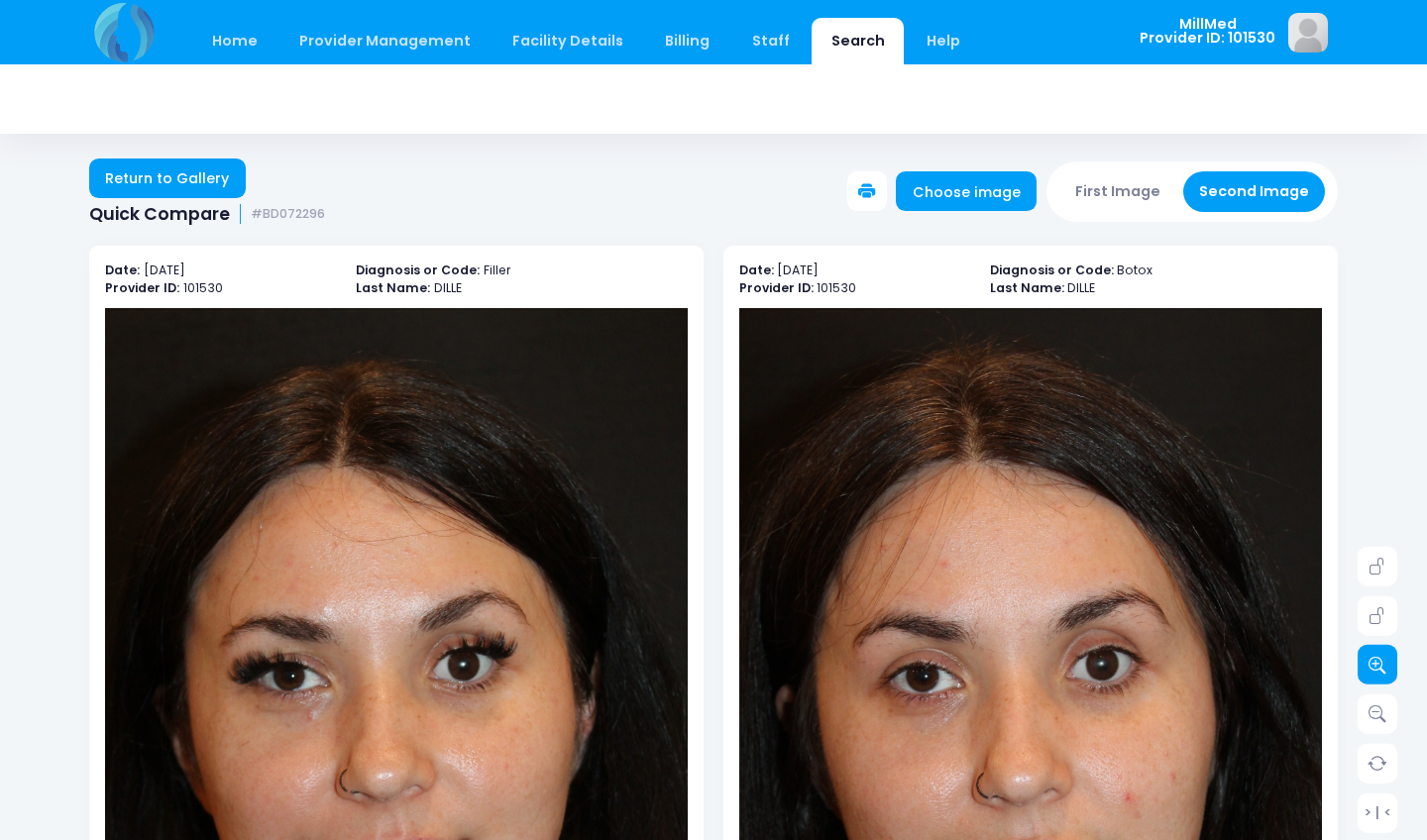click at bounding box center (1377, 665) 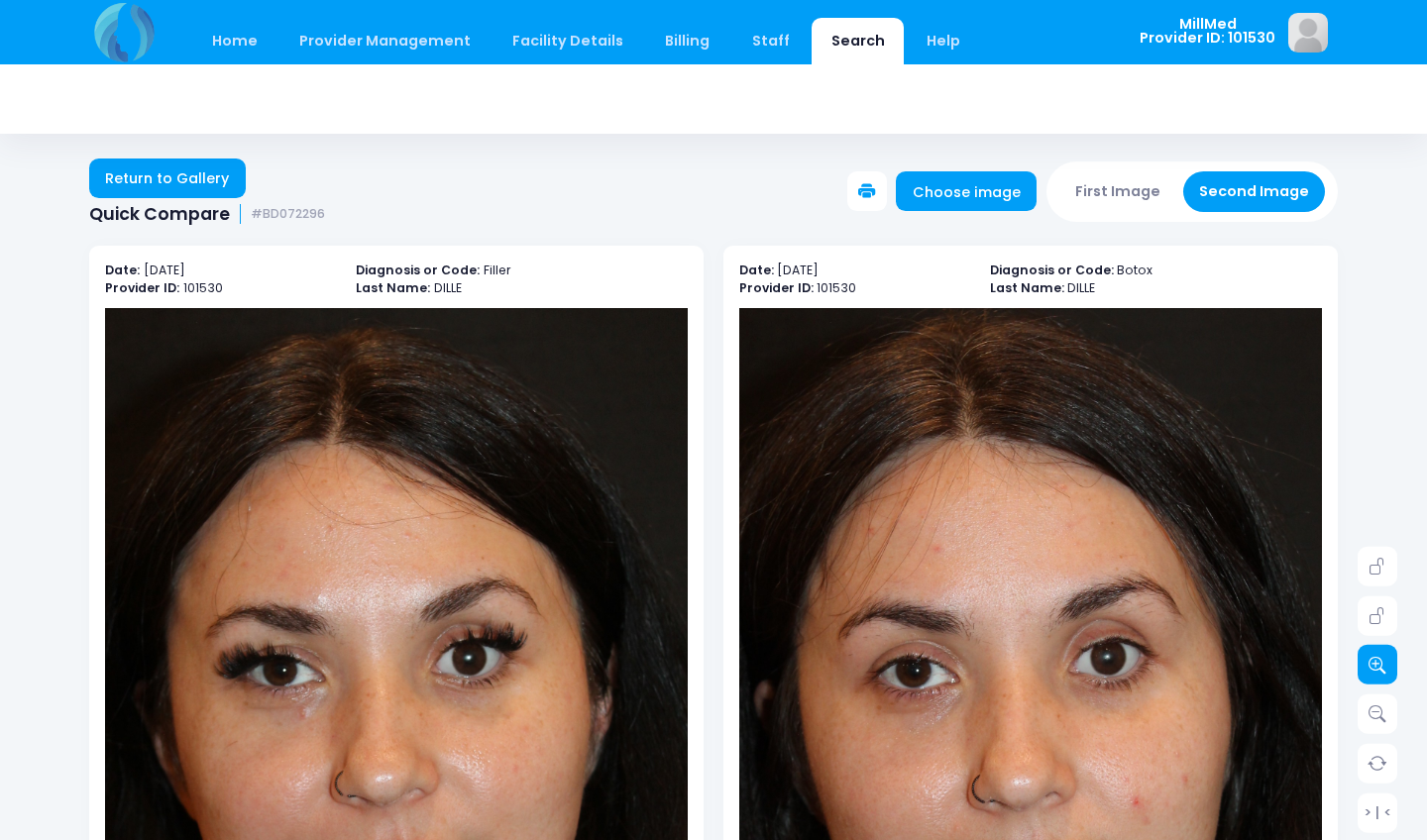 click at bounding box center (1377, 665) 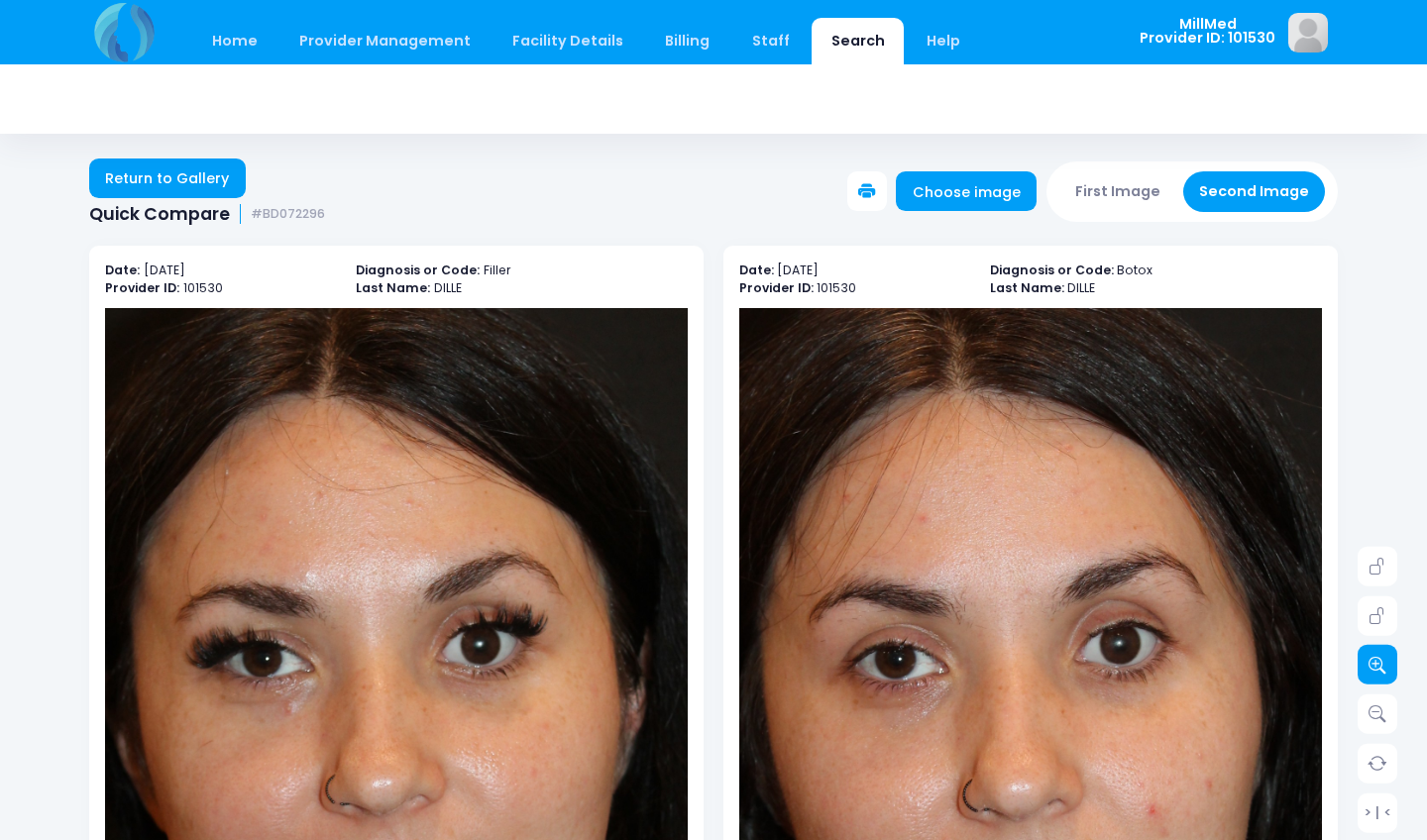 click at bounding box center (1377, 665) 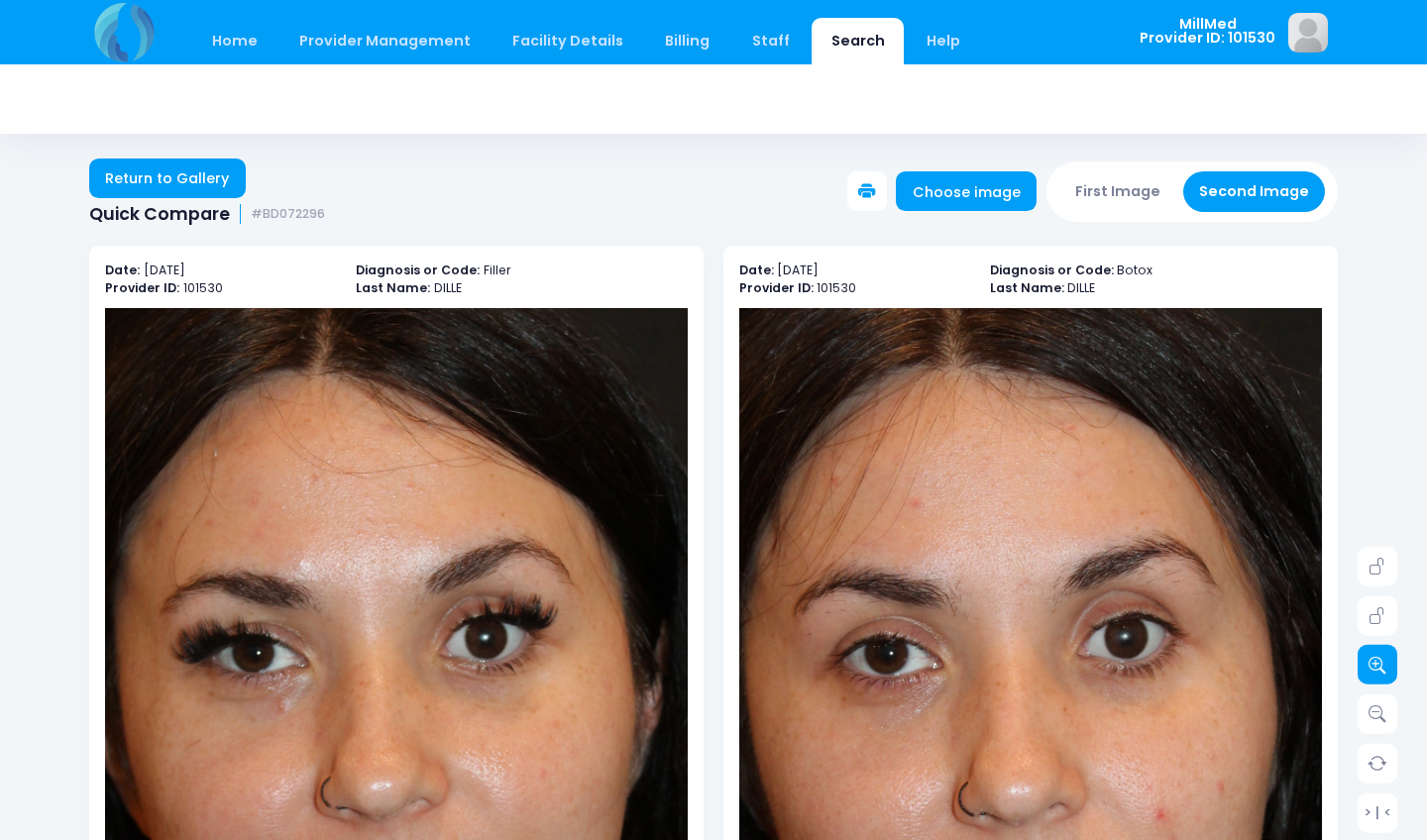 click at bounding box center [1377, 665] 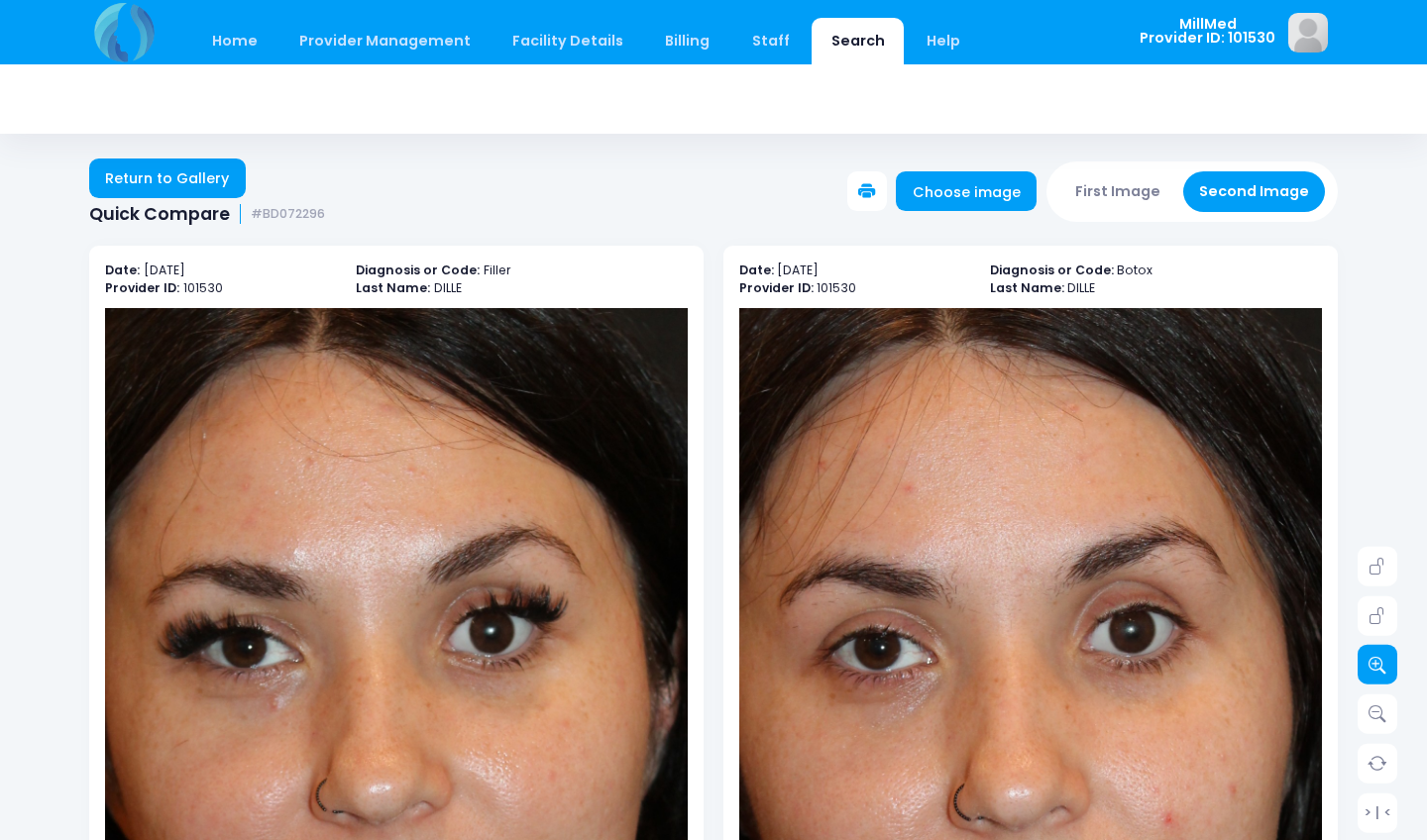 click at bounding box center [1377, 665] 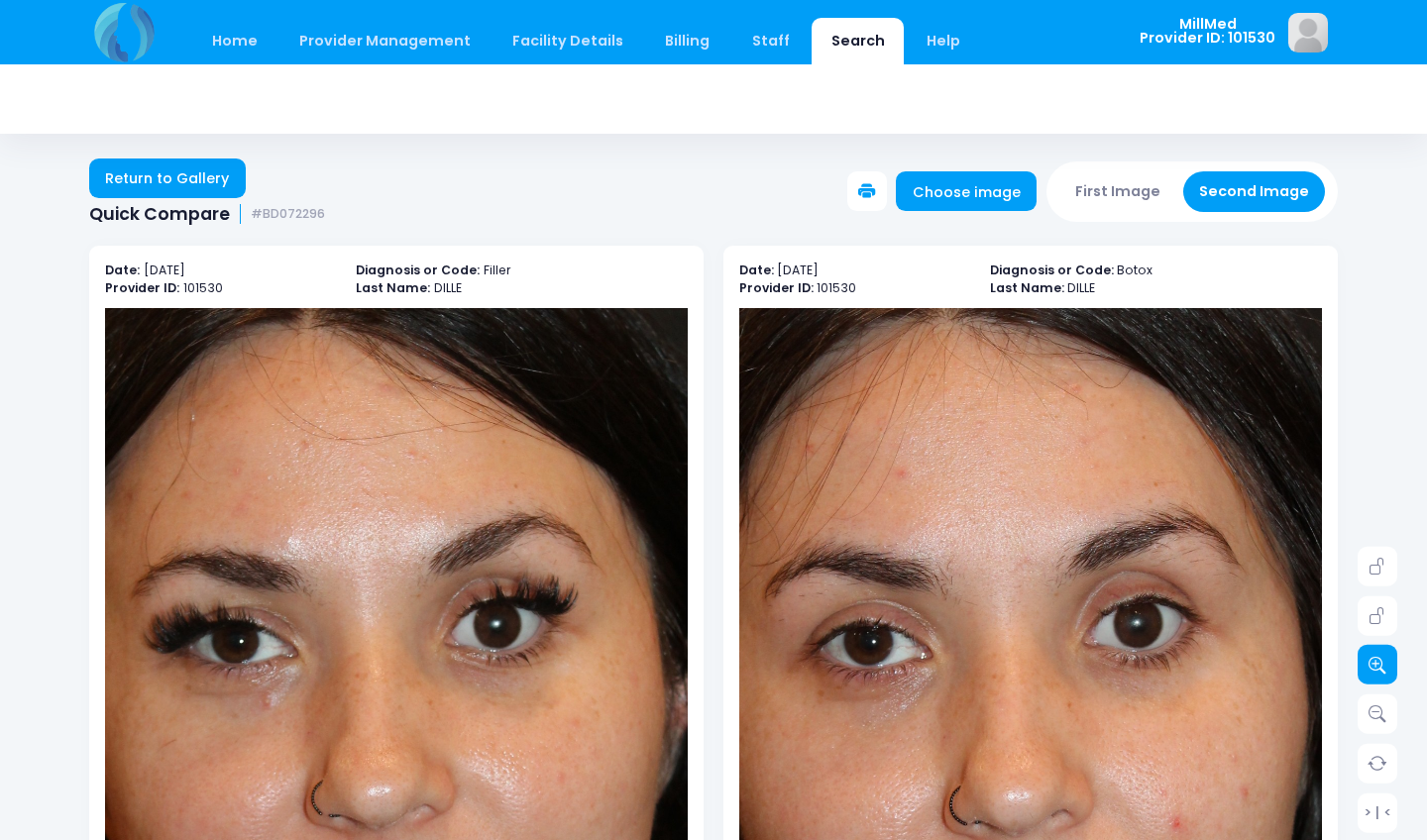 click at bounding box center [1377, 665] 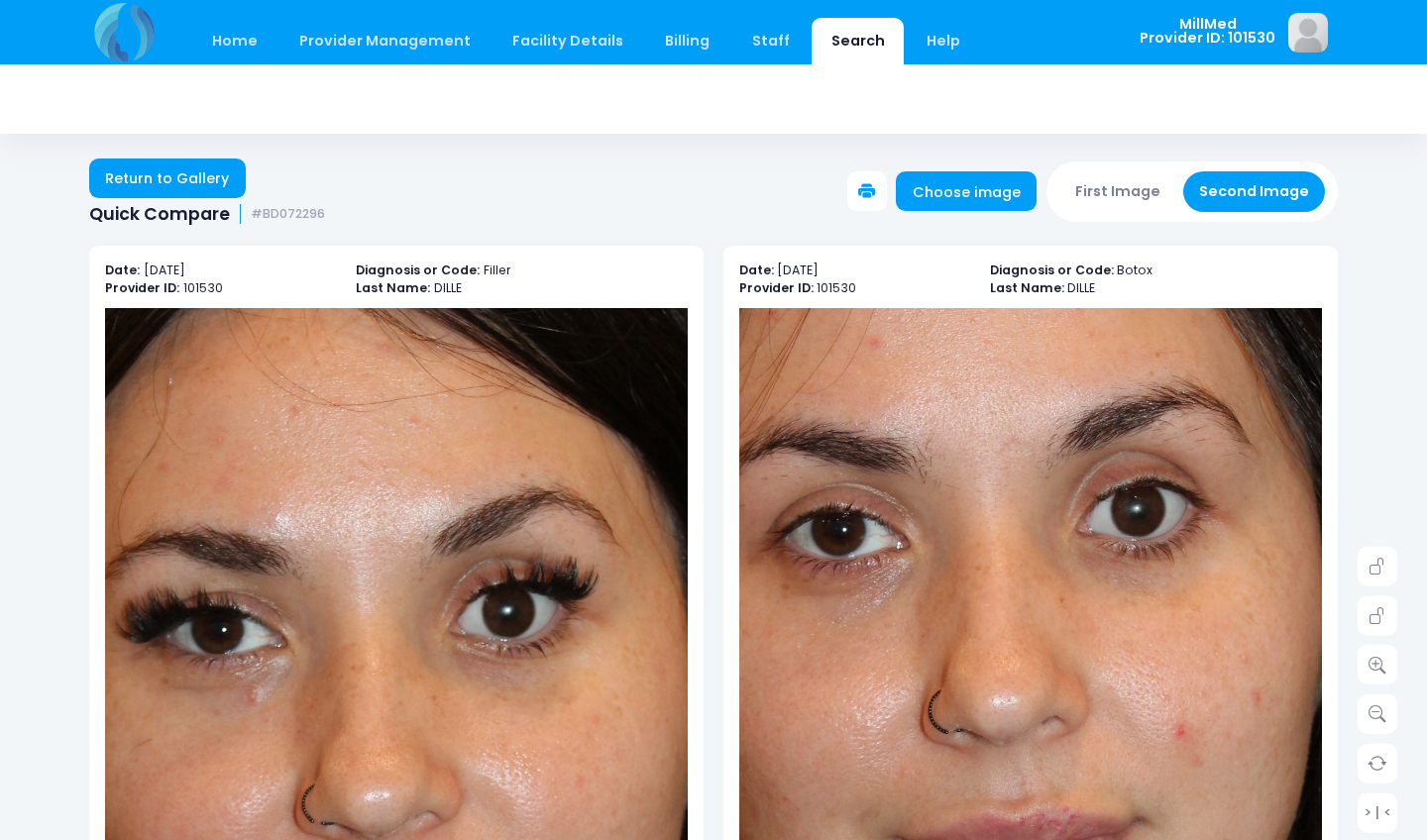 click at bounding box center (1019, 645) 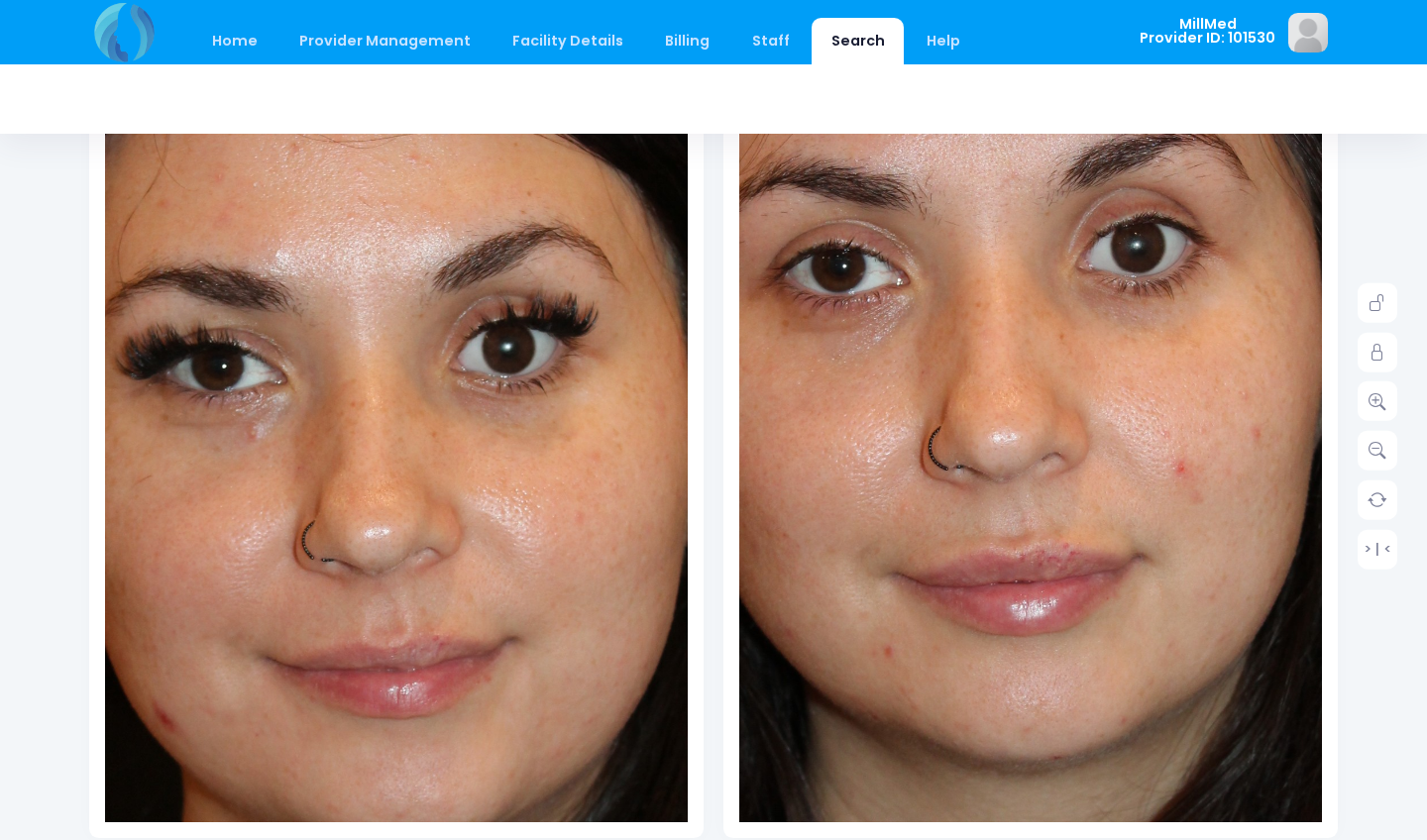 scroll, scrollTop: 271, scrollLeft: 0, axis: vertical 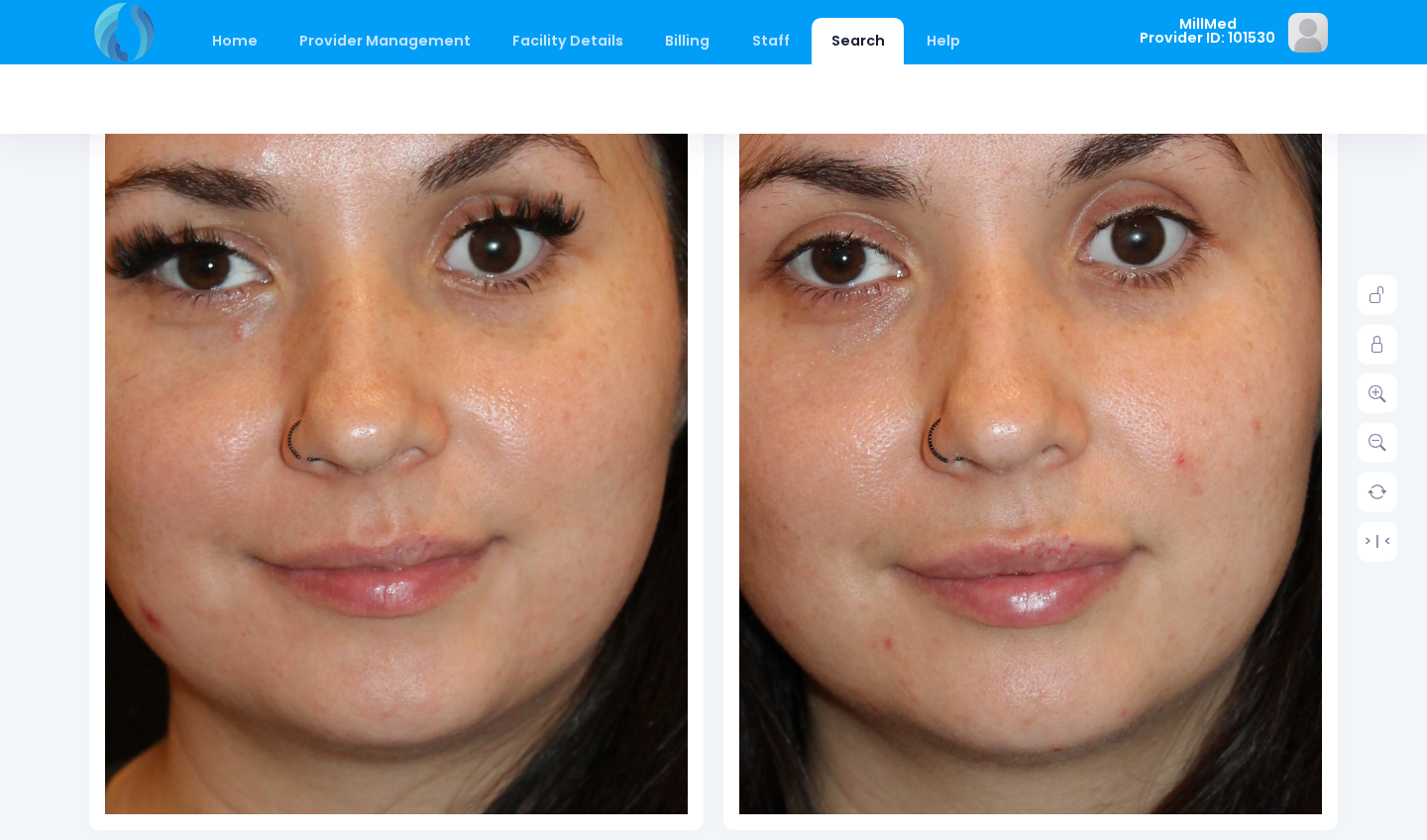 click at bounding box center (384, 381) 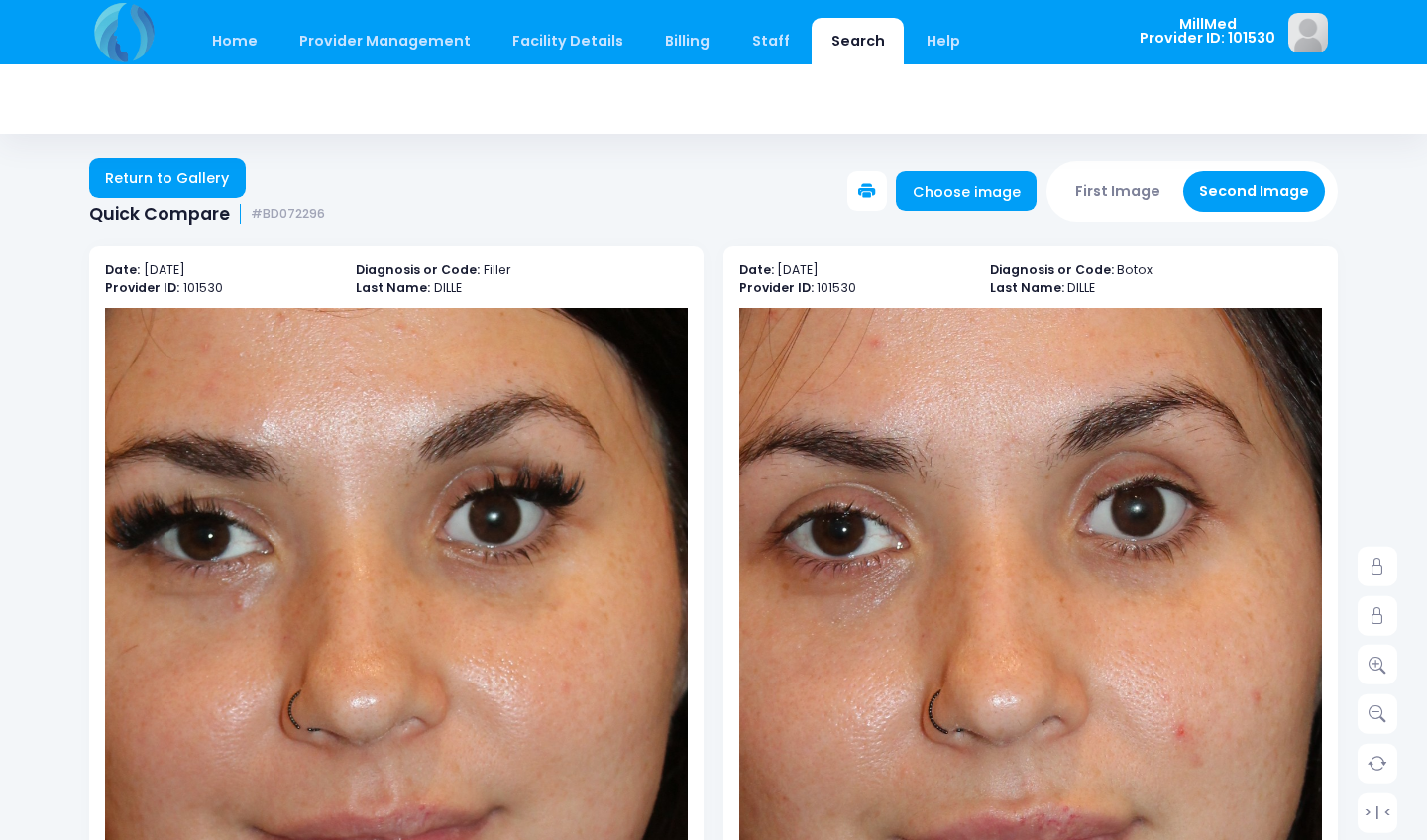 scroll, scrollTop: 0, scrollLeft: 0, axis: both 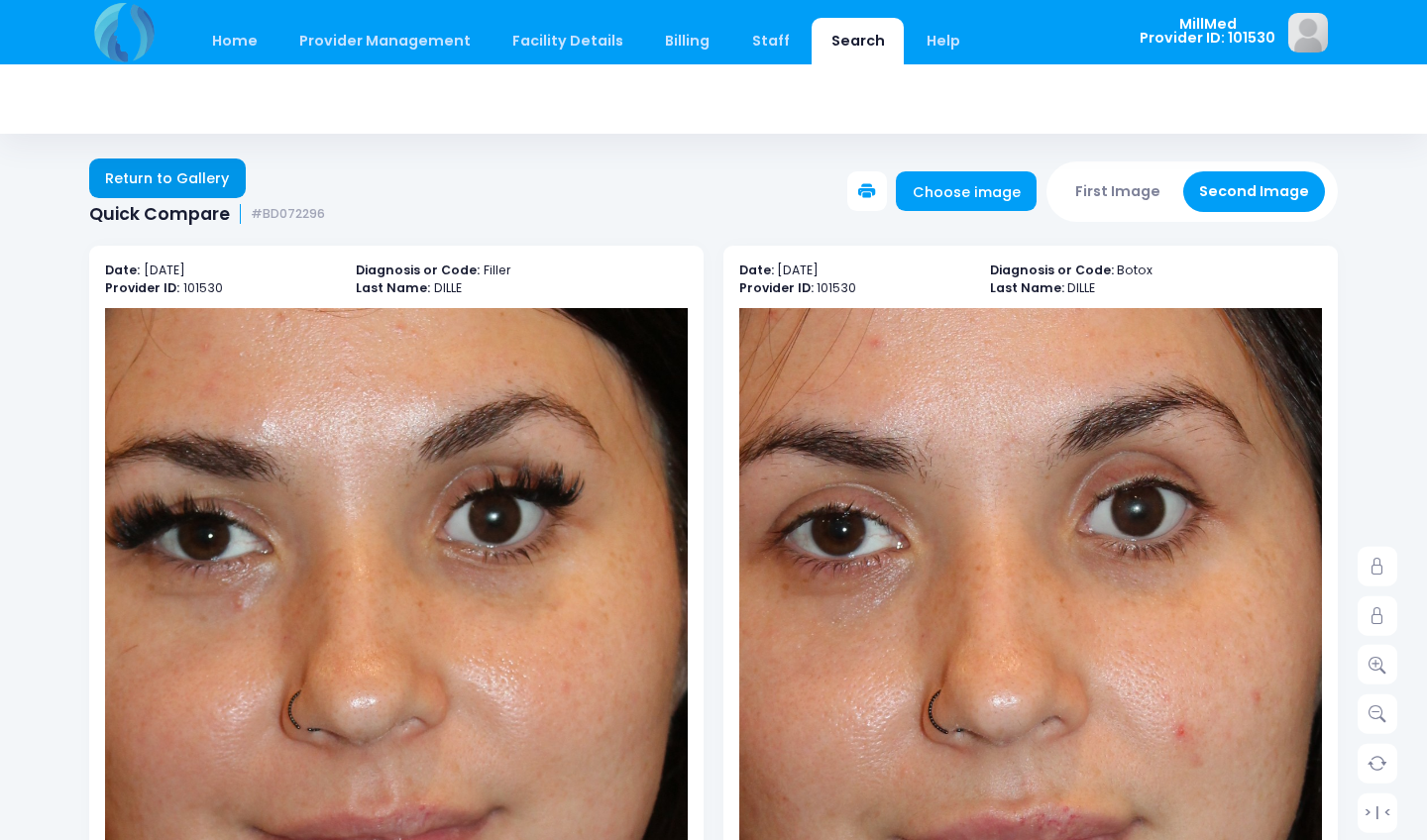 click on "Return to Gallery" at bounding box center (167, 178) 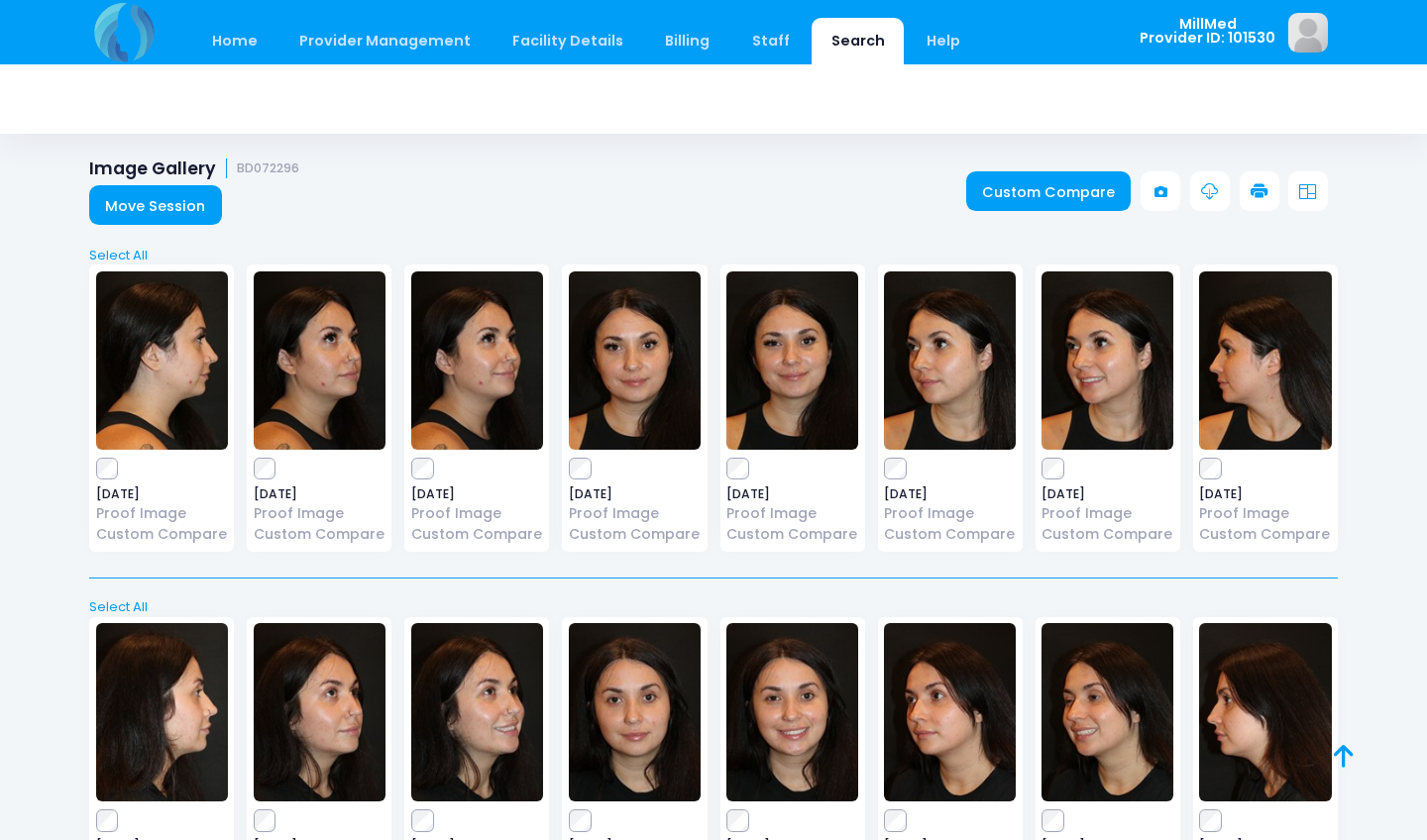 scroll, scrollTop: 0, scrollLeft: 0, axis: both 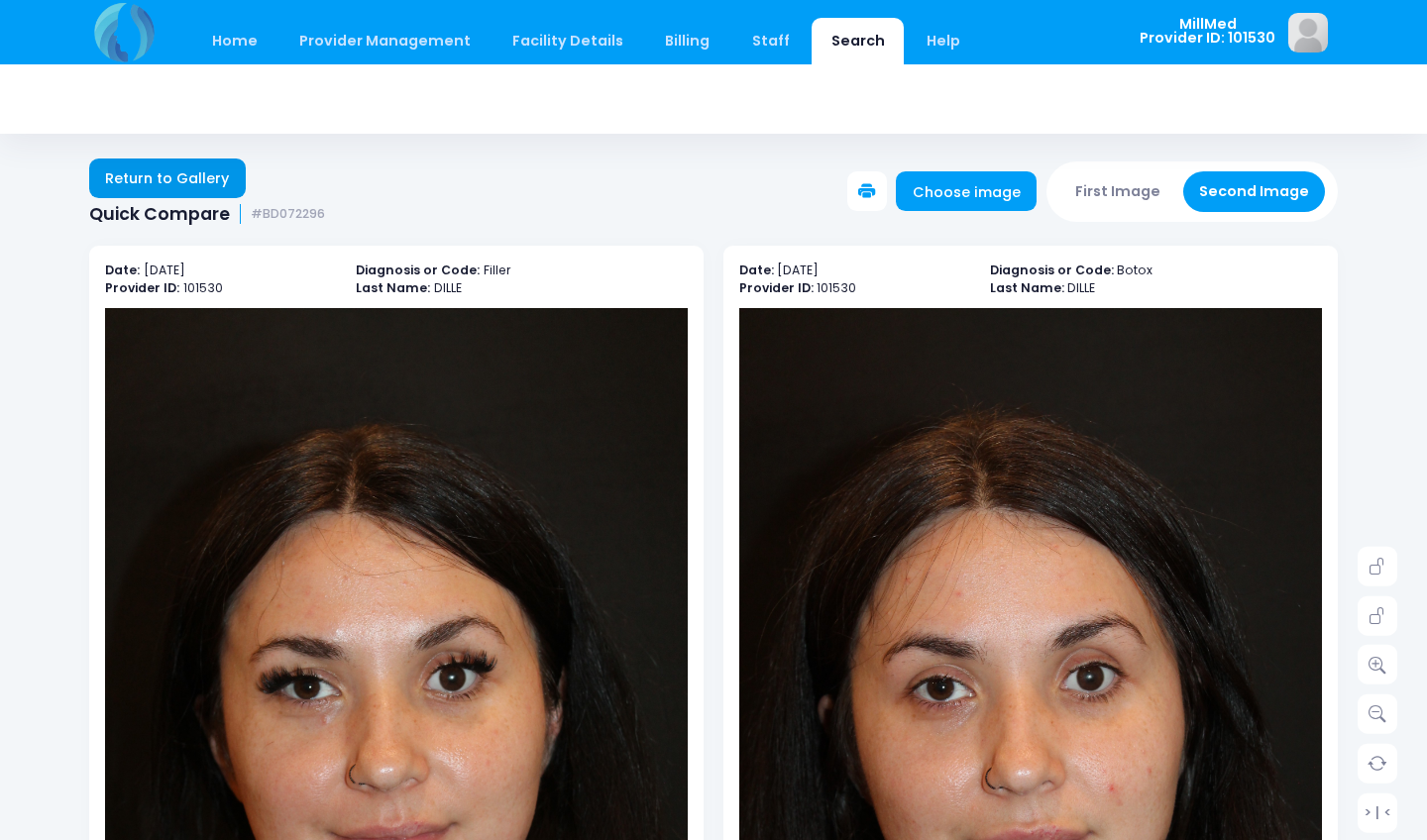 click on "Return to Gallery" at bounding box center [167, 178] 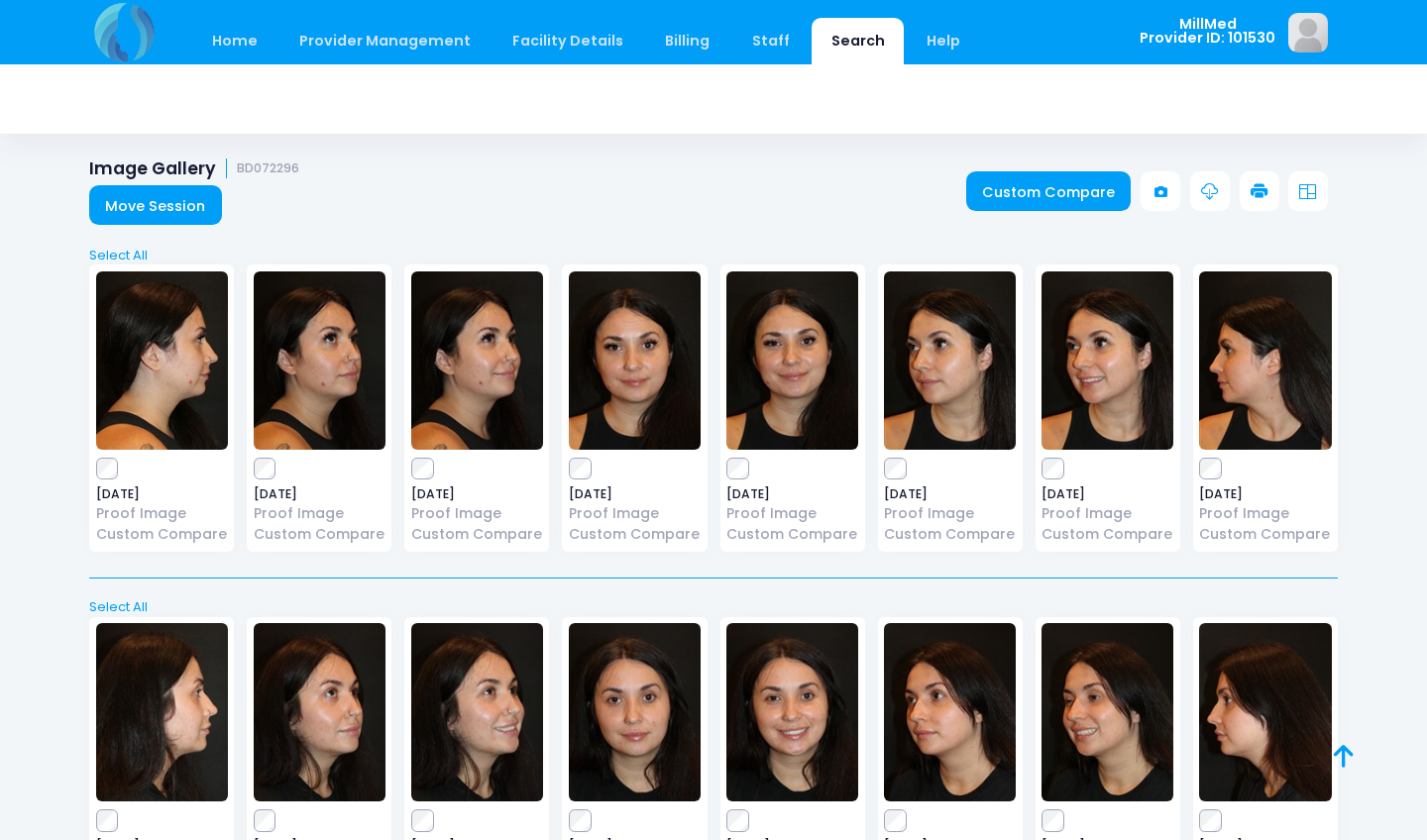 scroll, scrollTop: 0, scrollLeft: 0, axis: both 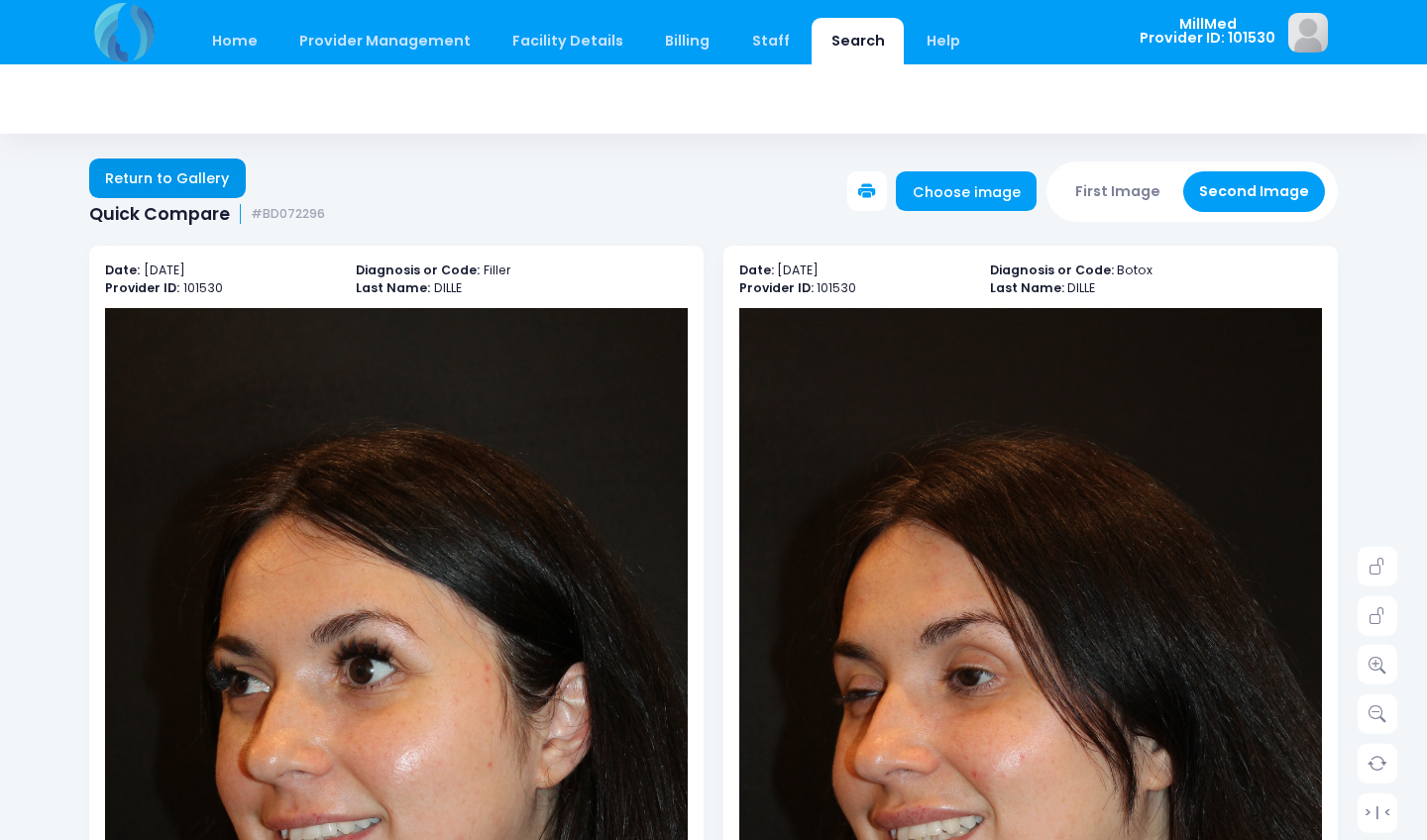 click on "Return to Gallery" at bounding box center (167, 178) 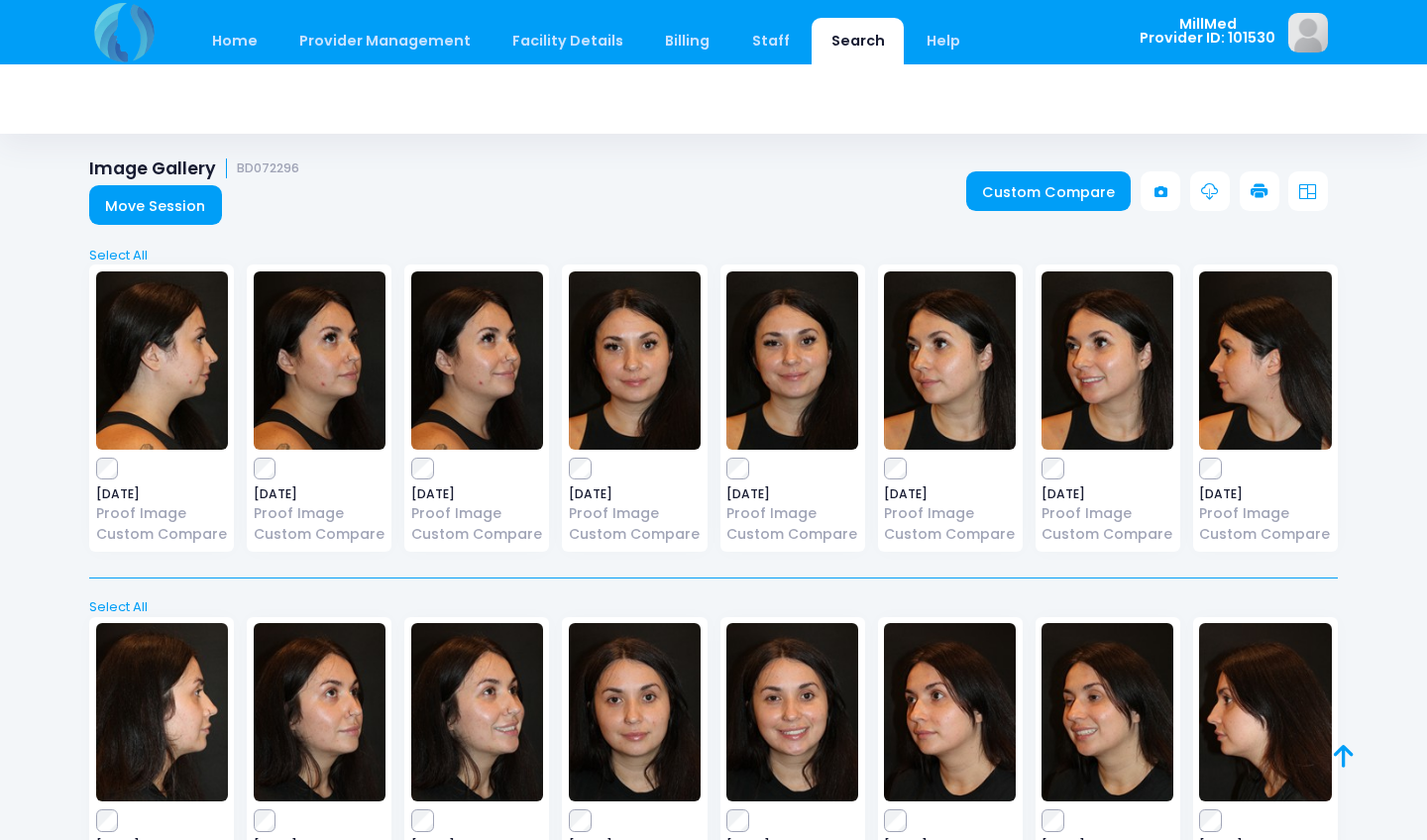 scroll, scrollTop: 0, scrollLeft: 0, axis: both 